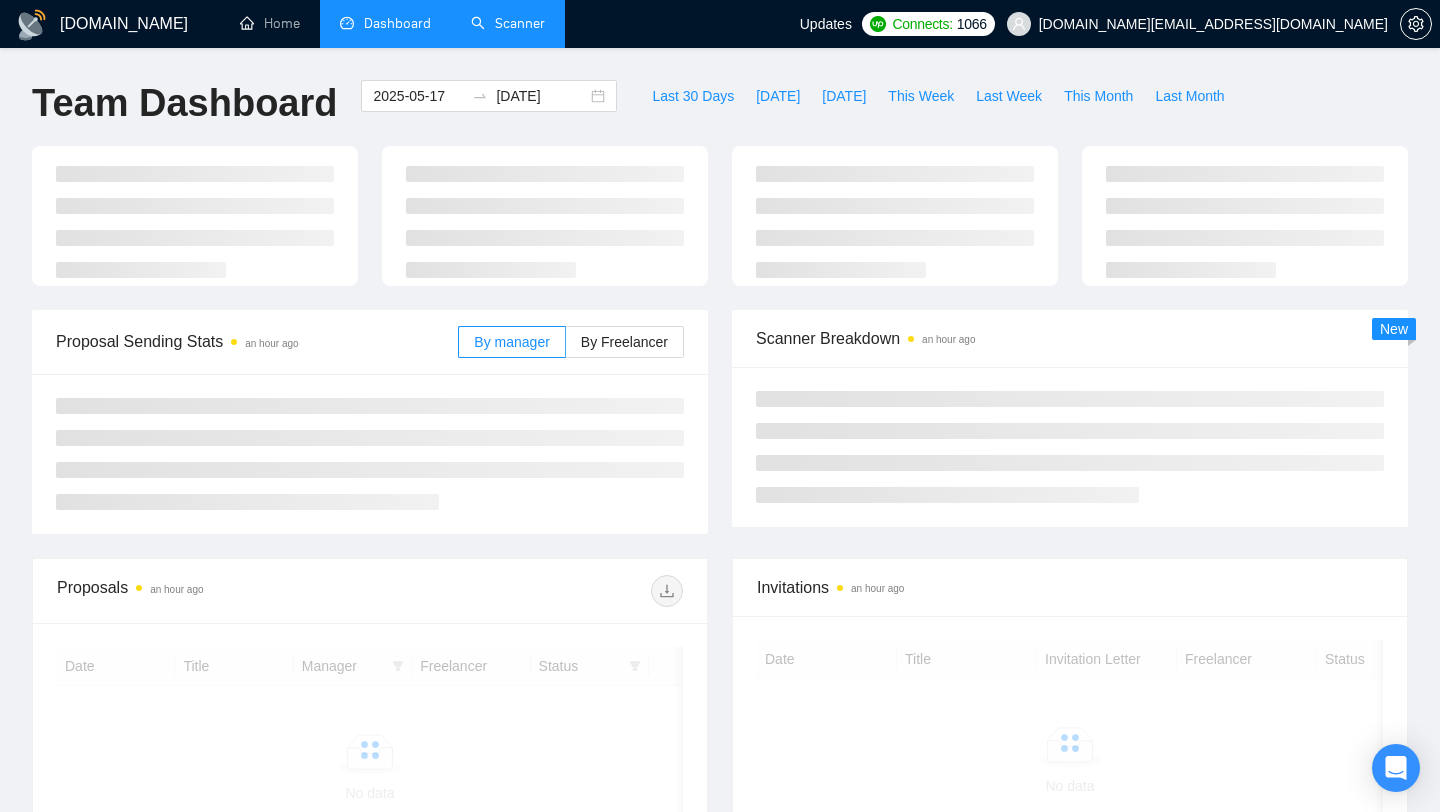 scroll, scrollTop: 0, scrollLeft: 0, axis: both 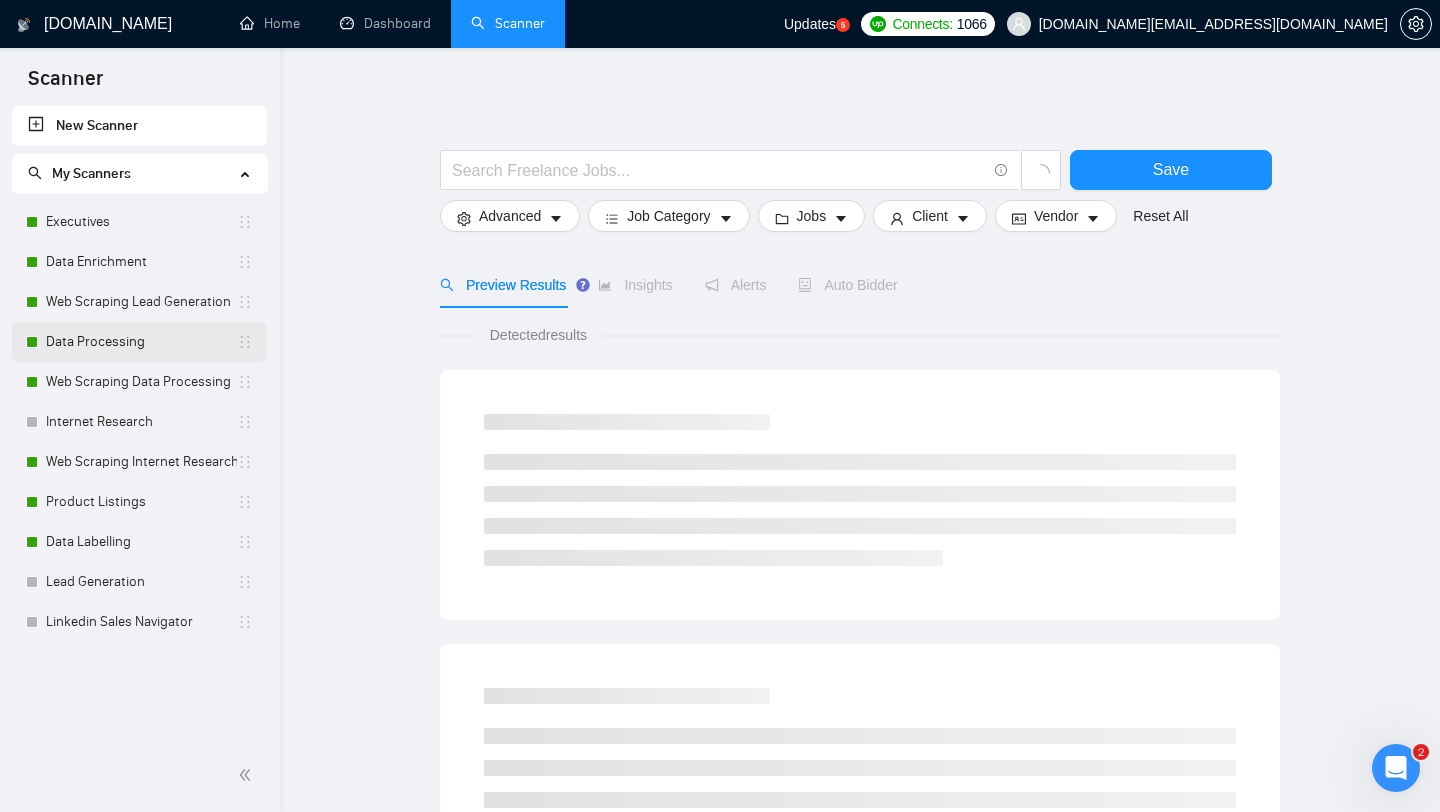 click on "Data Processing" at bounding box center [141, 342] 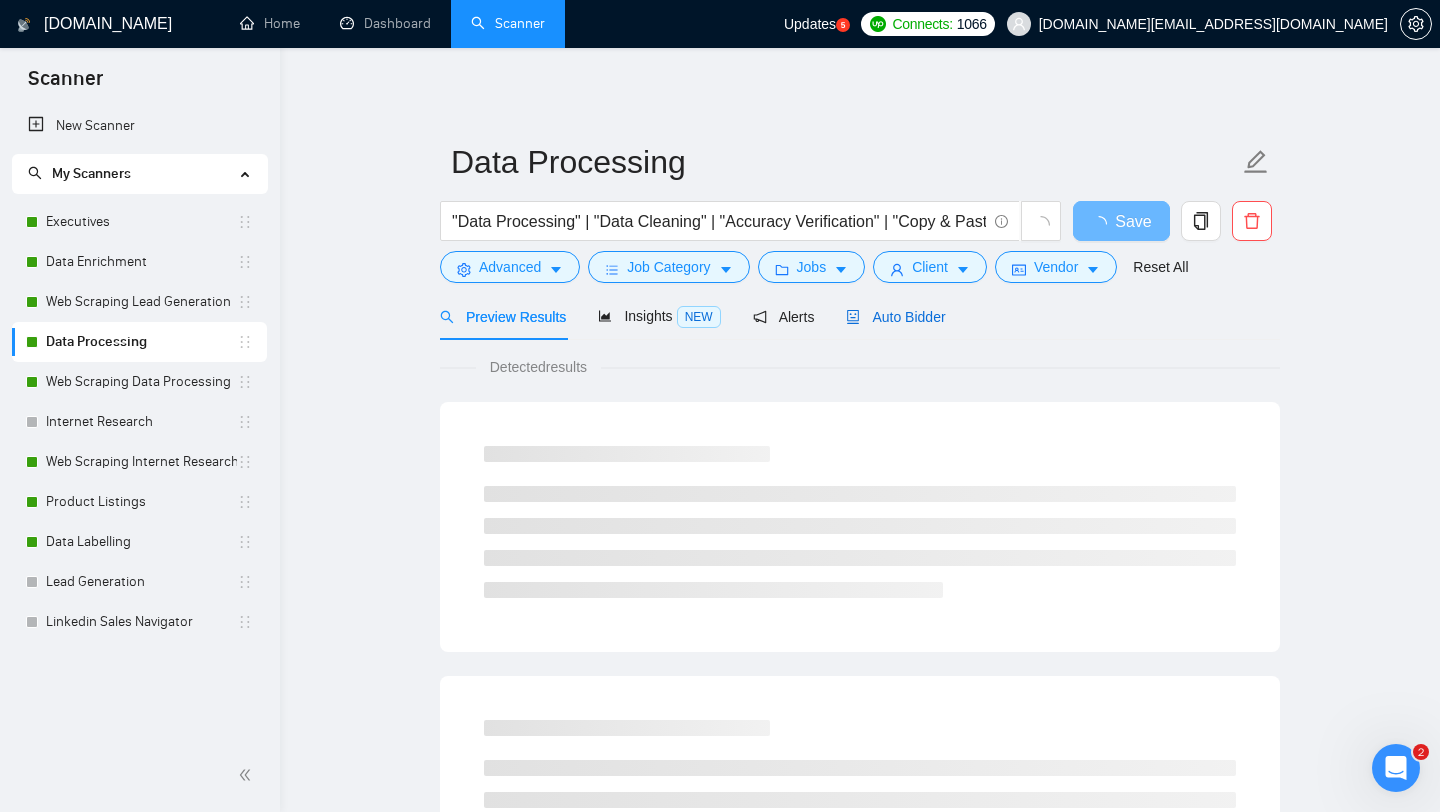 click on "Auto Bidder" at bounding box center (895, 317) 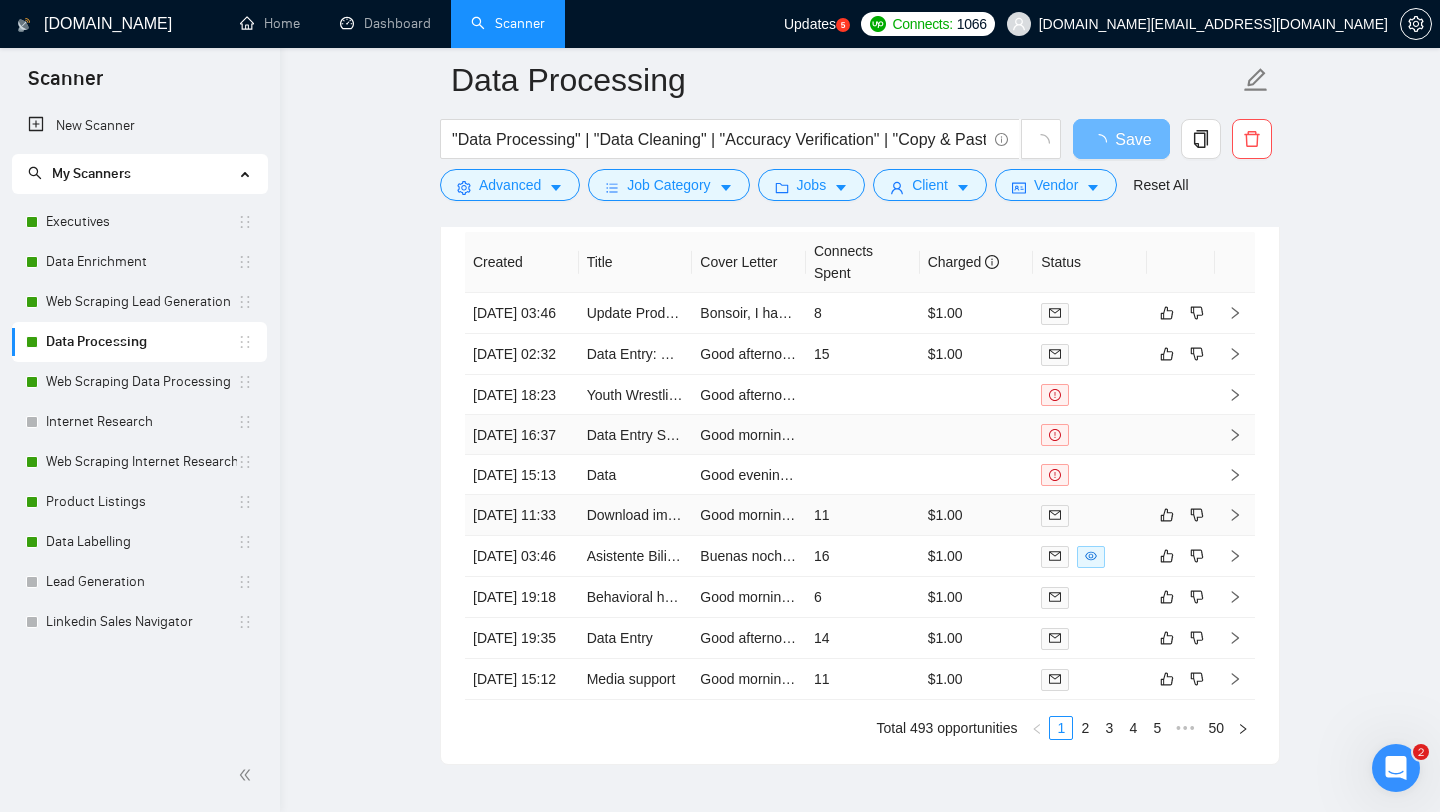 scroll, scrollTop: 3990, scrollLeft: 0, axis: vertical 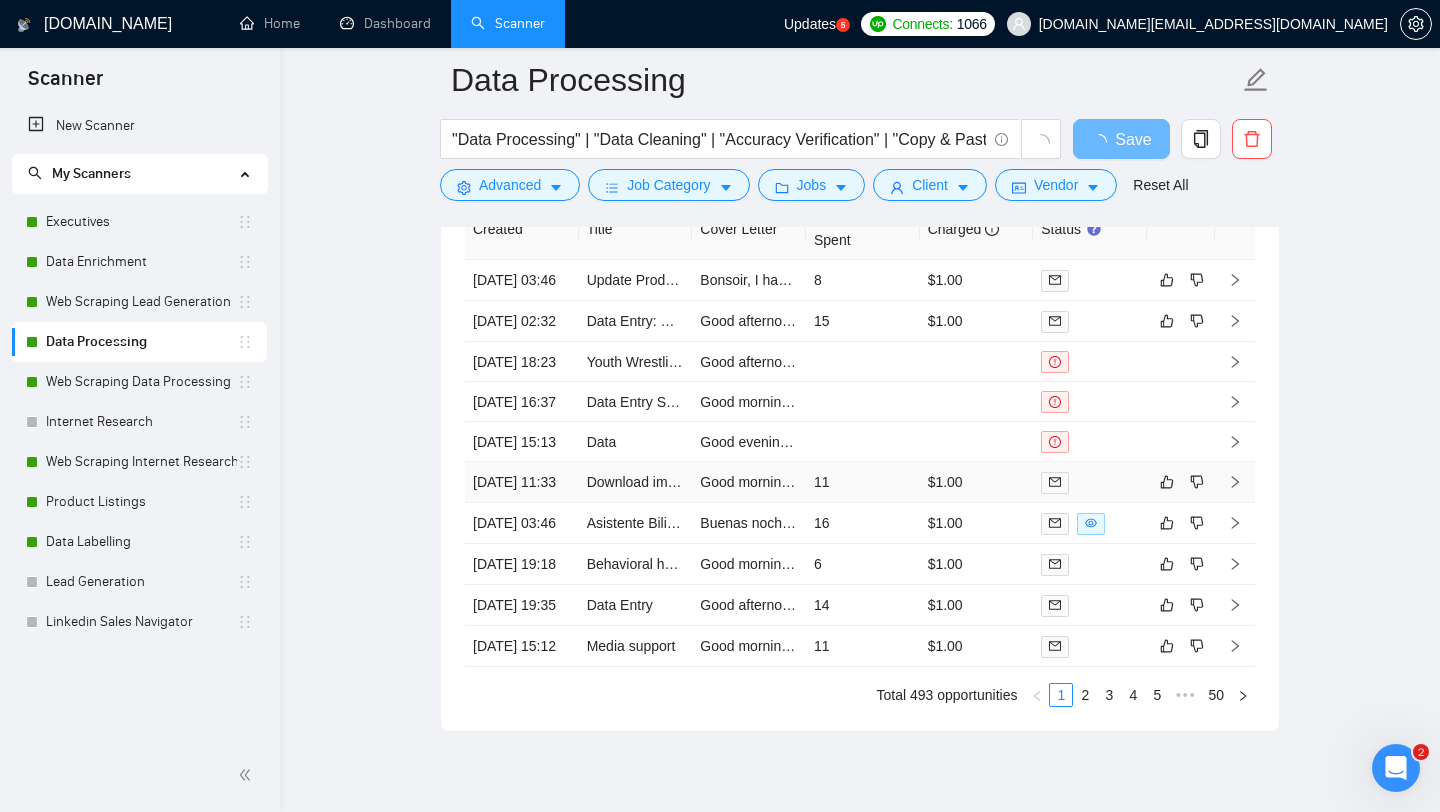 click on "Download images from Adobe" at bounding box center (636, 482) 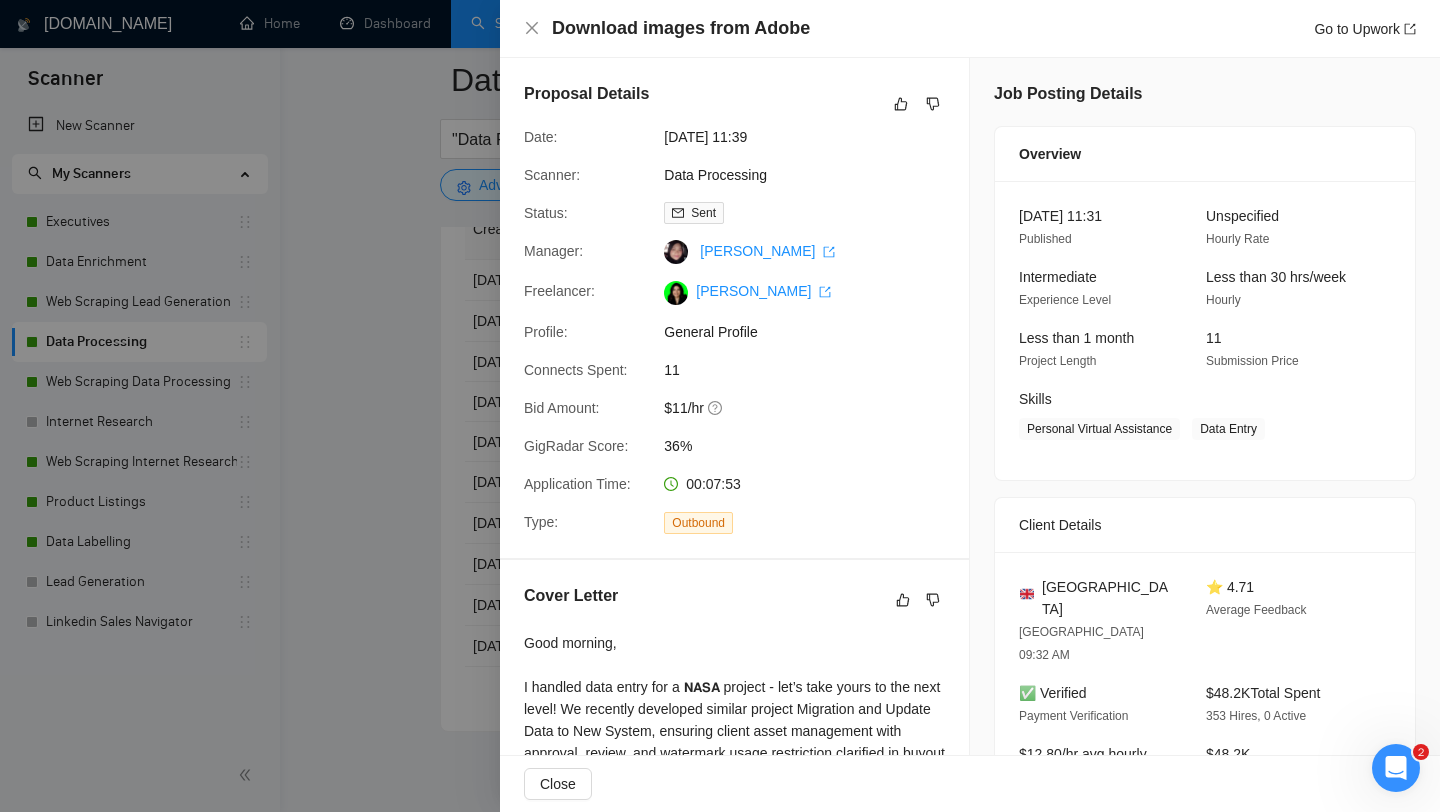 scroll, scrollTop: 398, scrollLeft: 0, axis: vertical 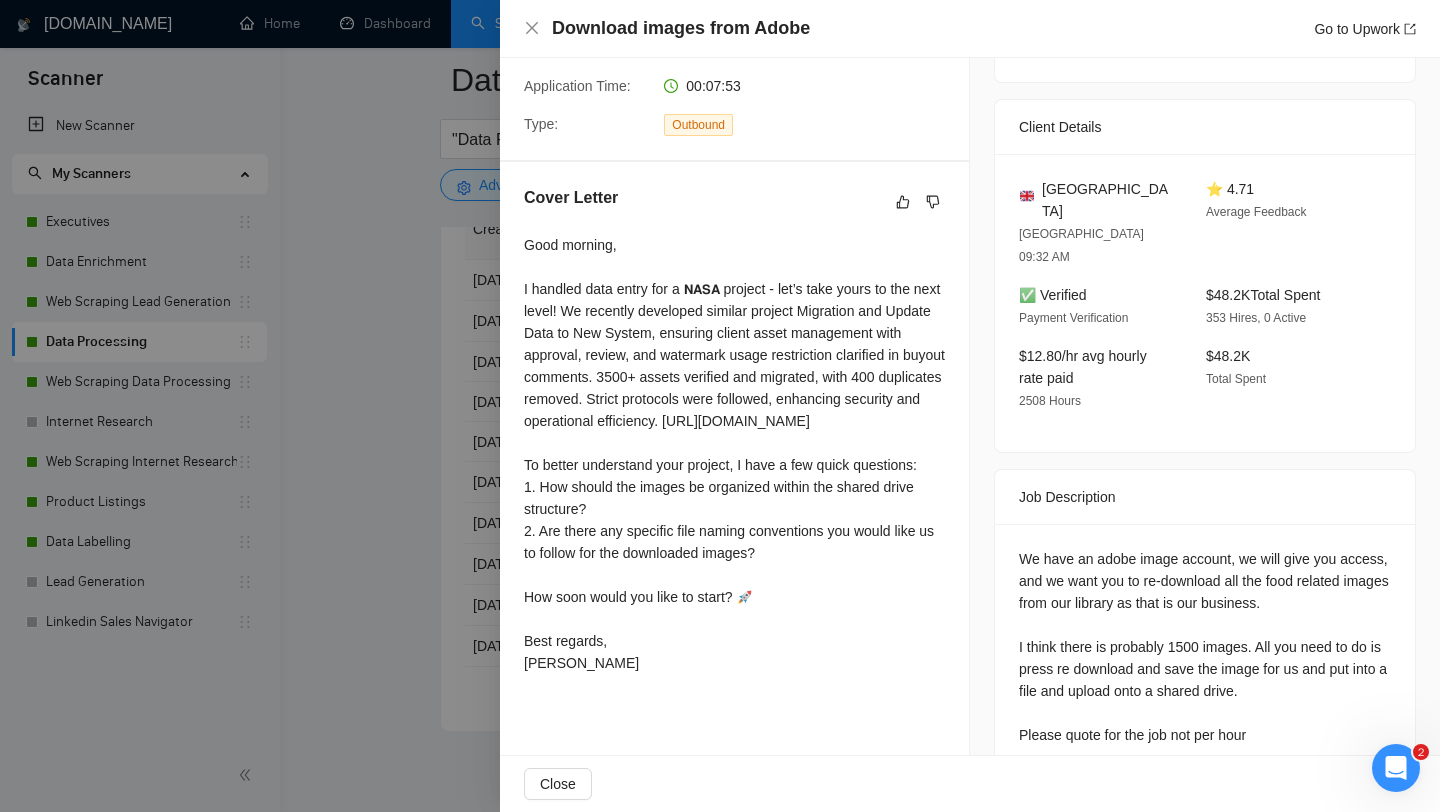 click at bounding box center [720, 406] 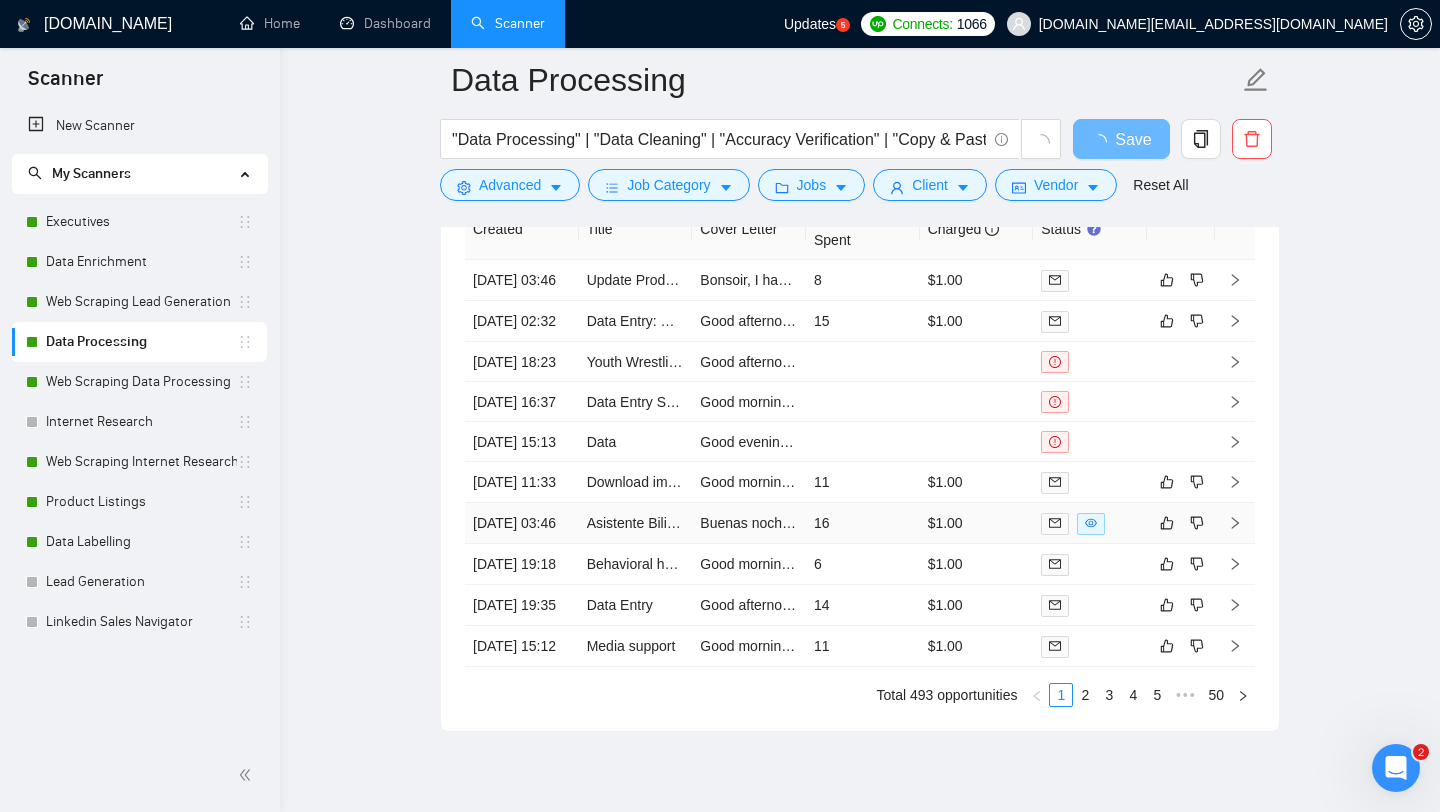 click on "Asistente Bilingüe para Identificación de Oportunidades de Contrato 1099 en Diseño Instruccional" at bounding box center (636, 523) 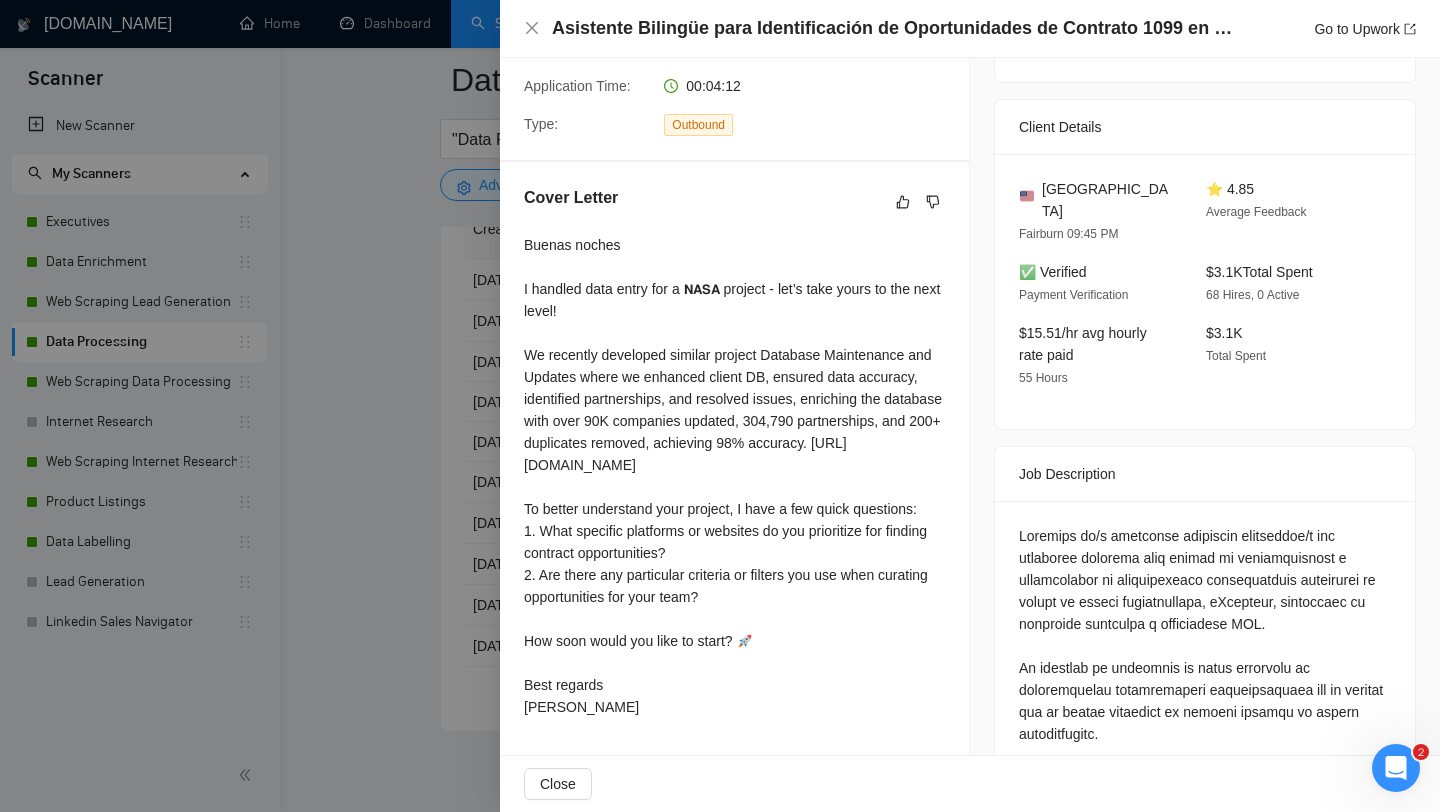 click at bounding box center (720, 406) 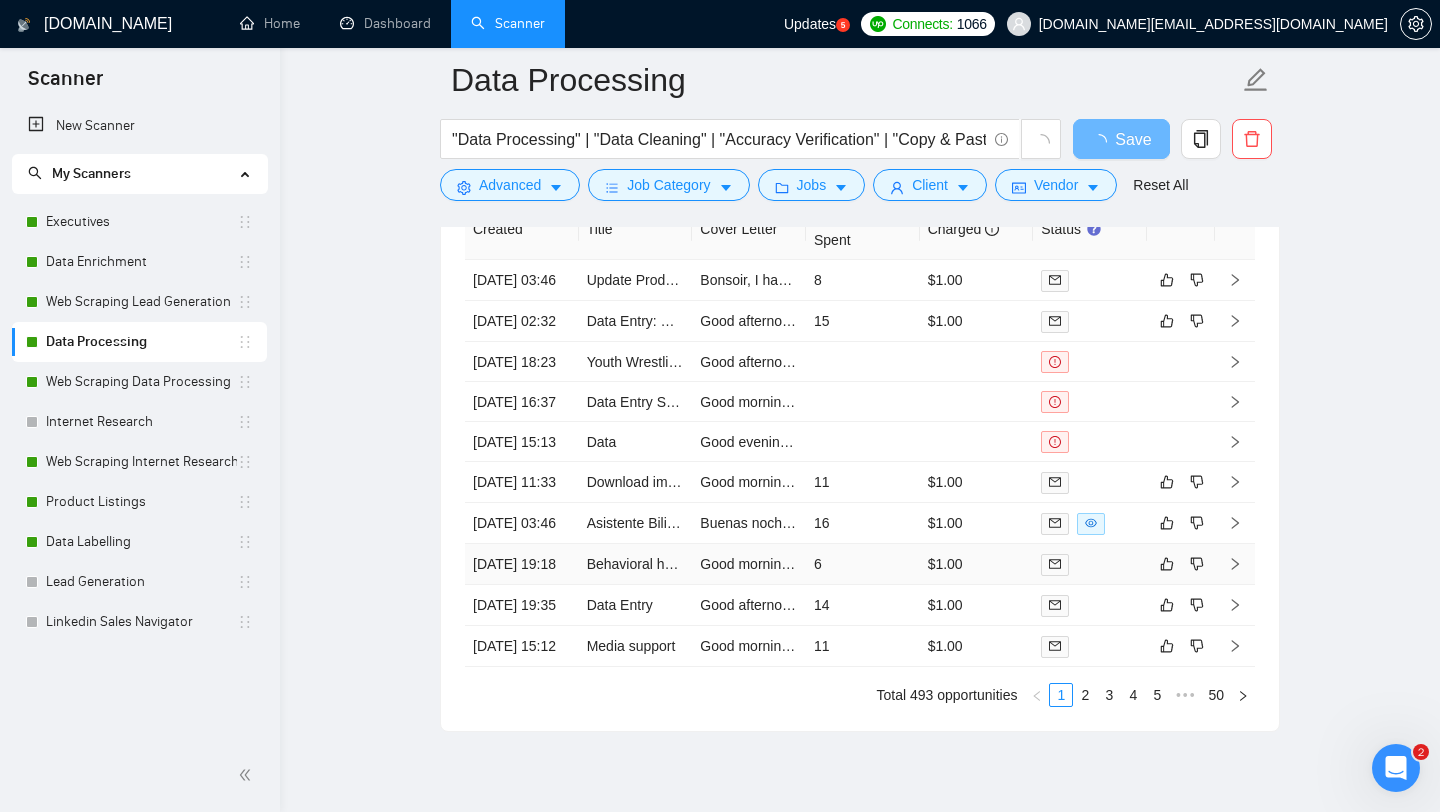 click on "Behavioral health [PERSON_NAME]" at bounding box center [636, 564] 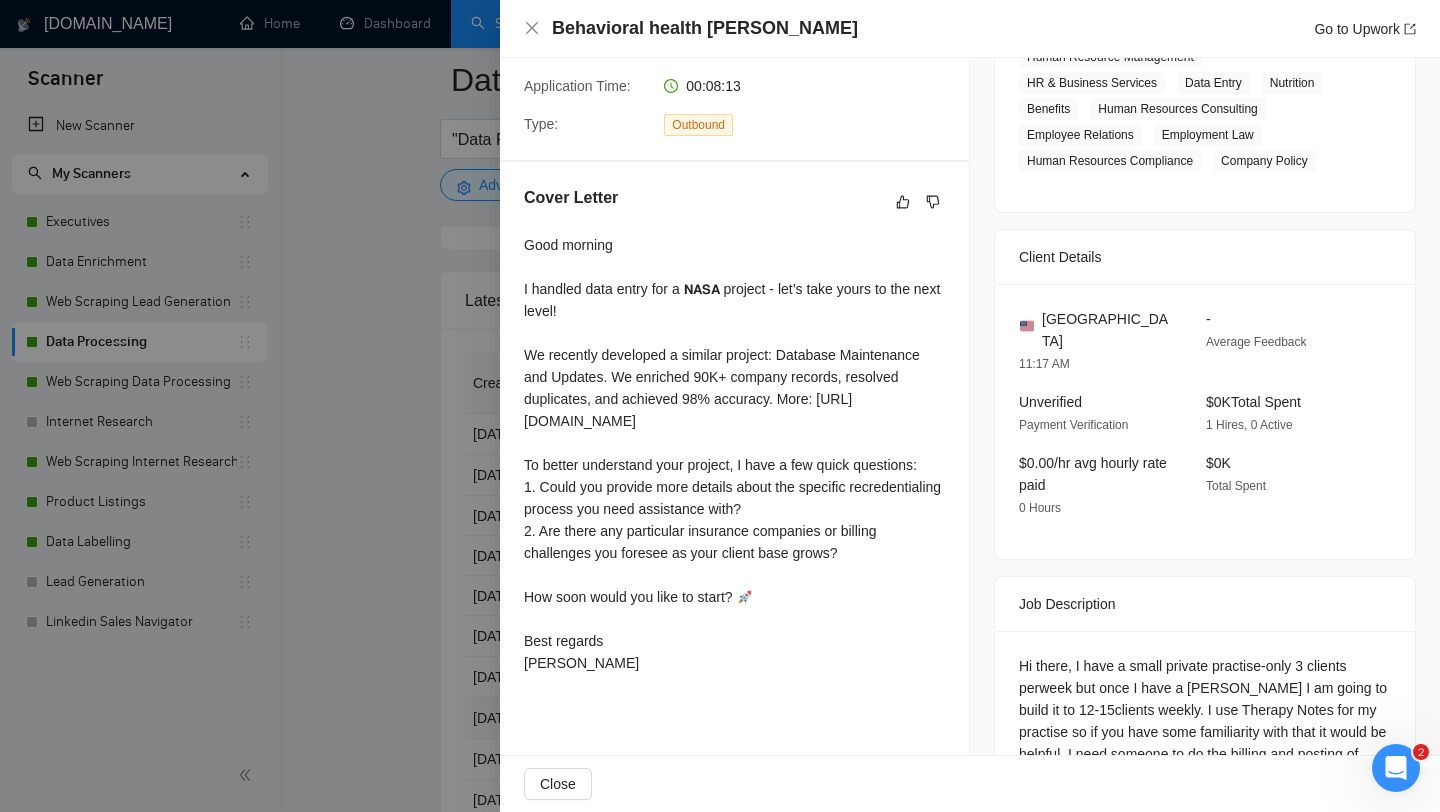 type 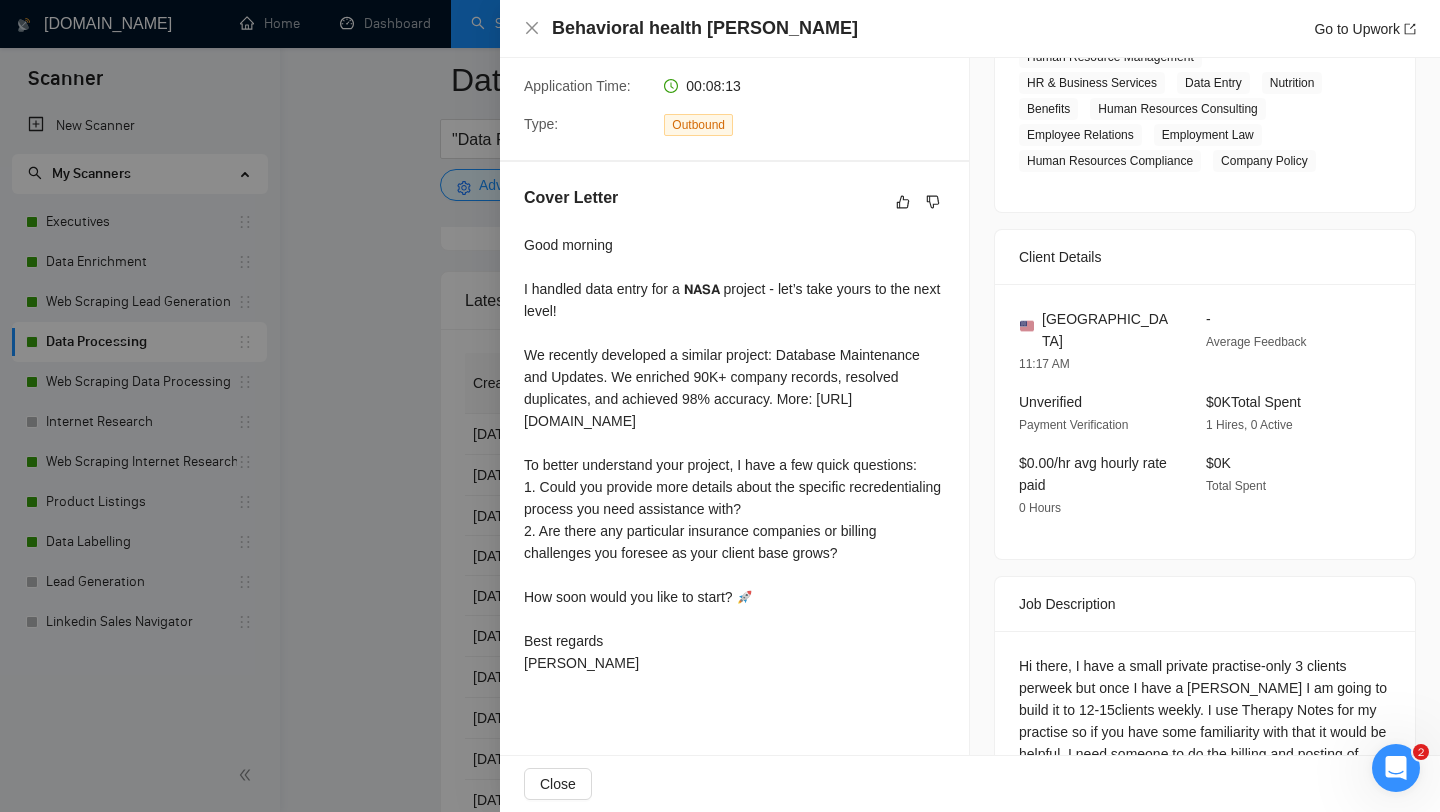 scroll, scrollTop: 484, scrollLeft: 0, axis: vertical 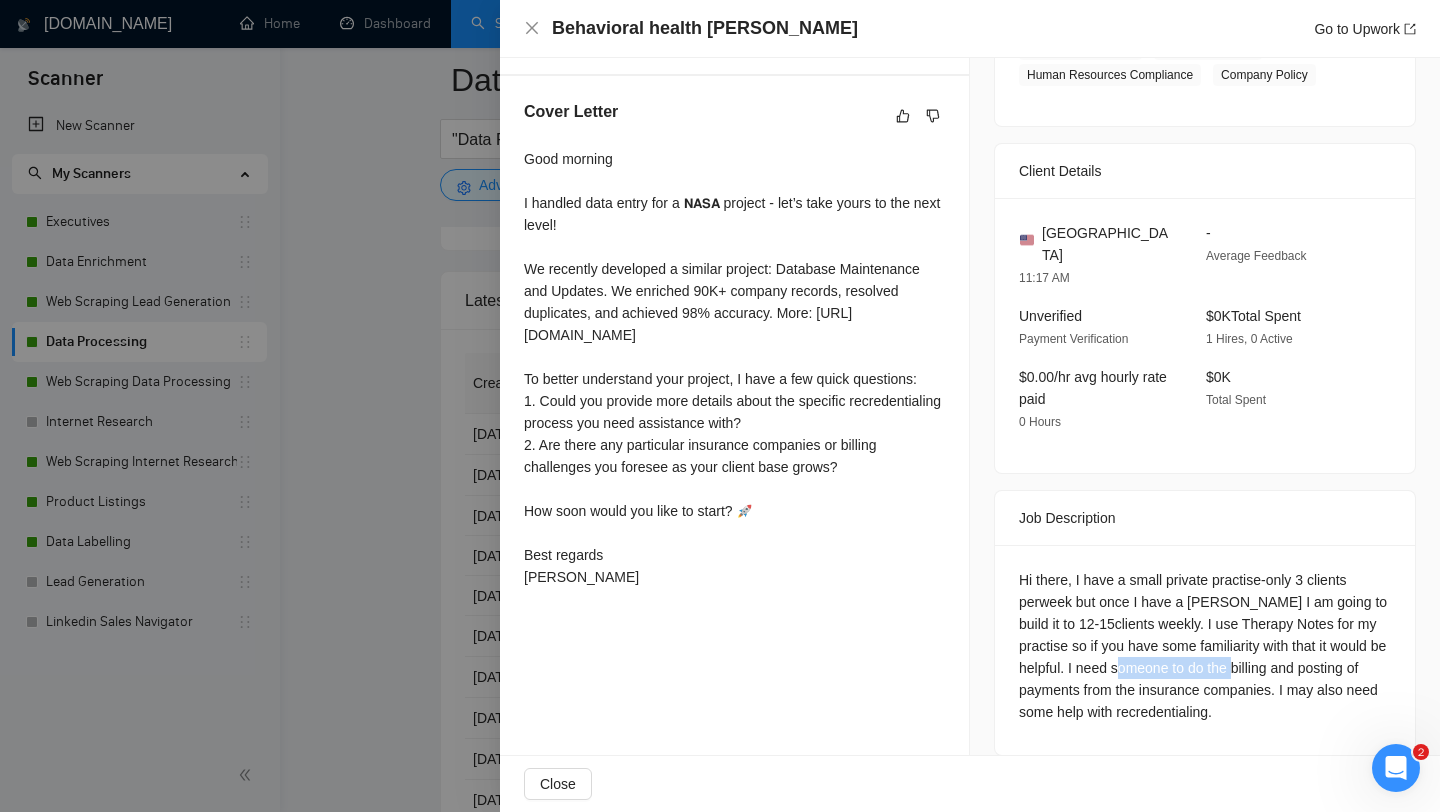 drag, startPoint x: 1177, startPoint y: 643, endPoint x: 1276, endPoint y: 639, distance: 99.08077 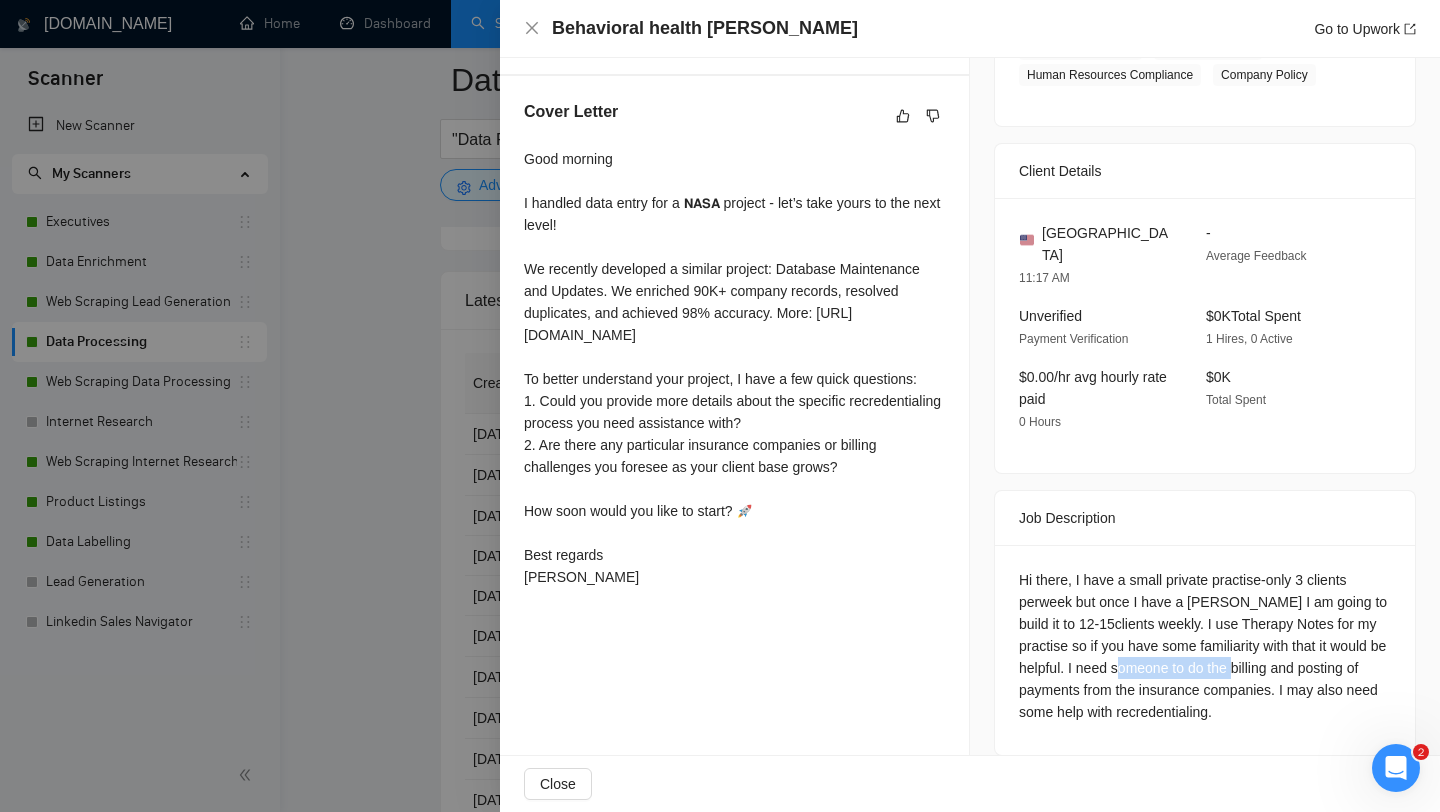copy on "to do the billing" 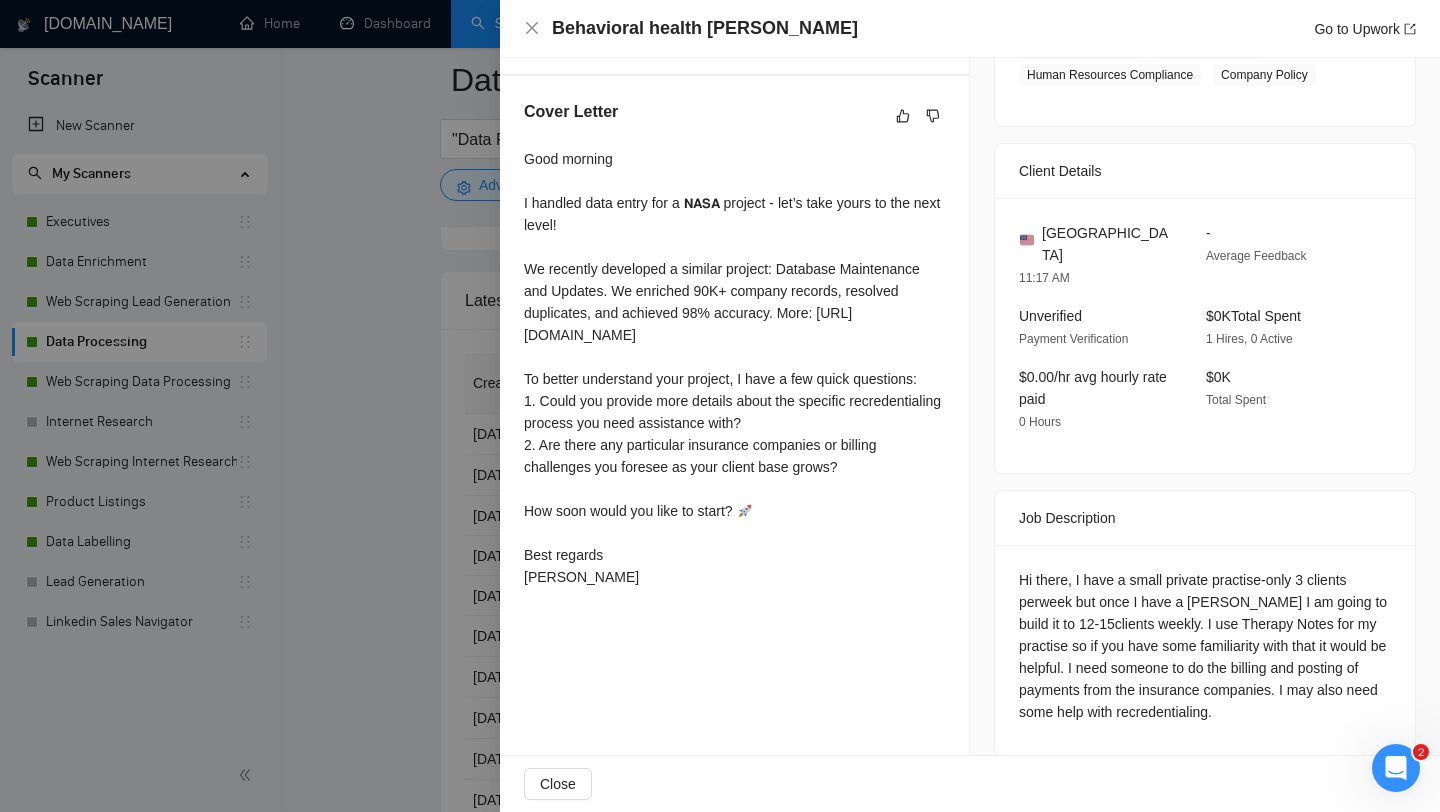 click at bounding box center (720, 406) 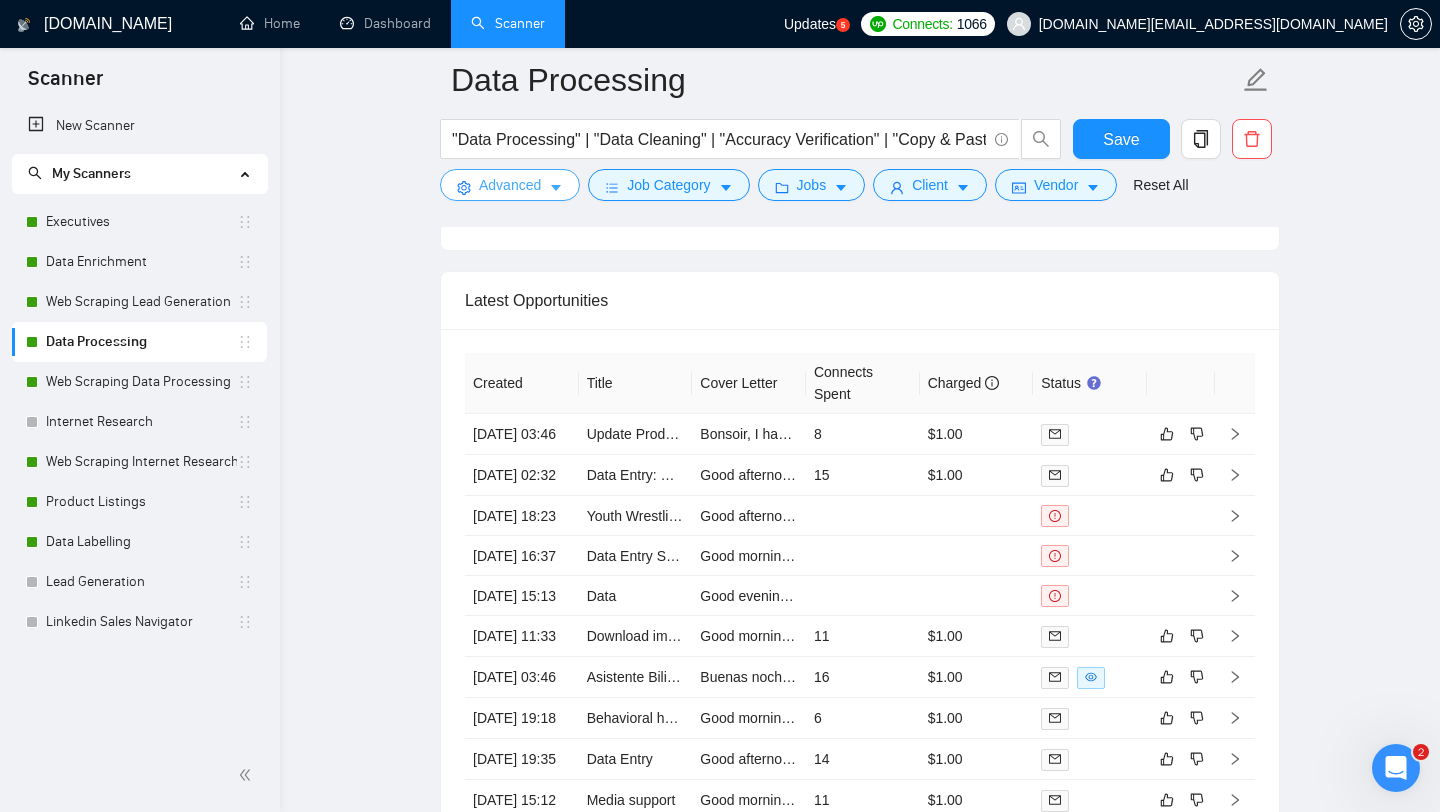 click on "Advanced" at bounding box center [510, 185] 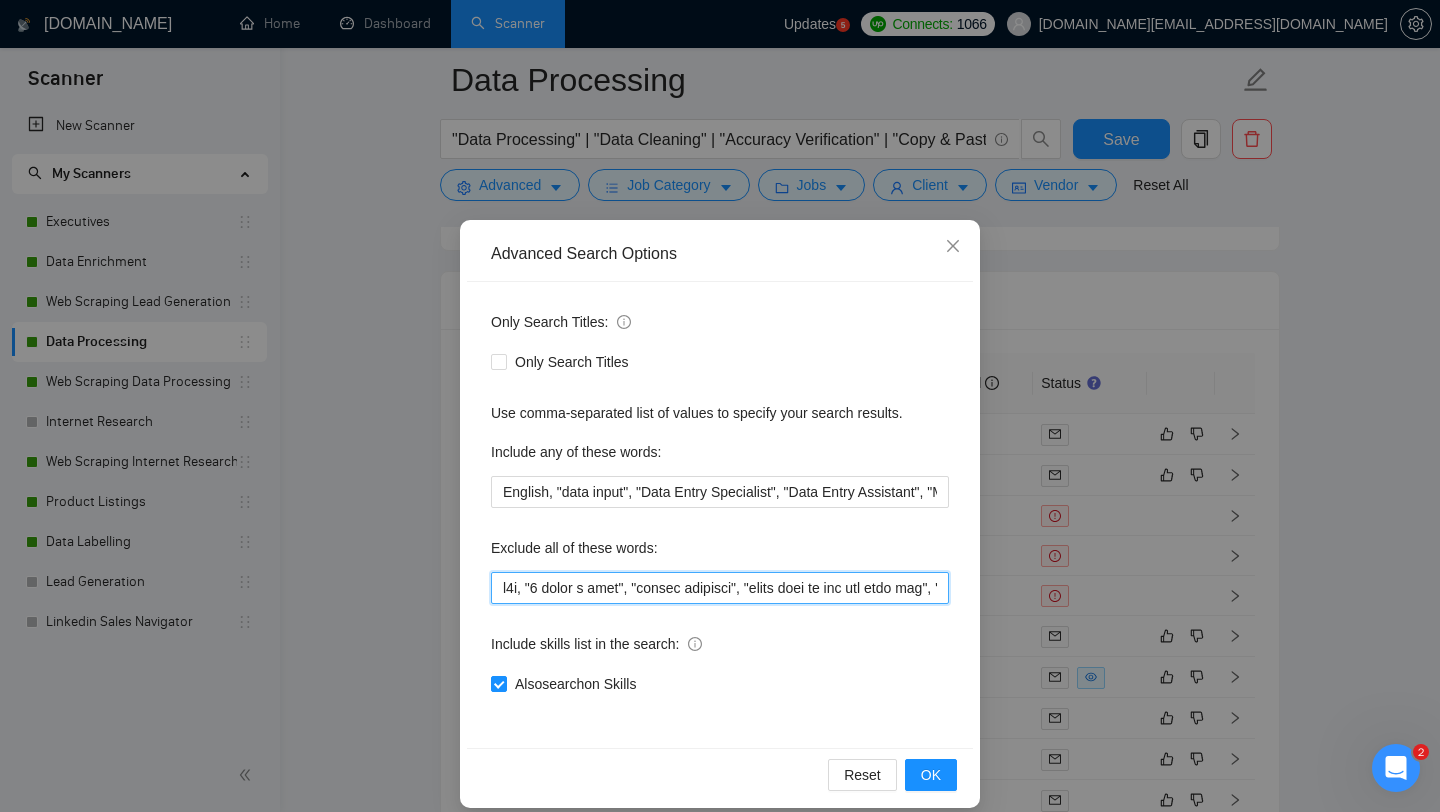 click at bounding box center [720, 588] 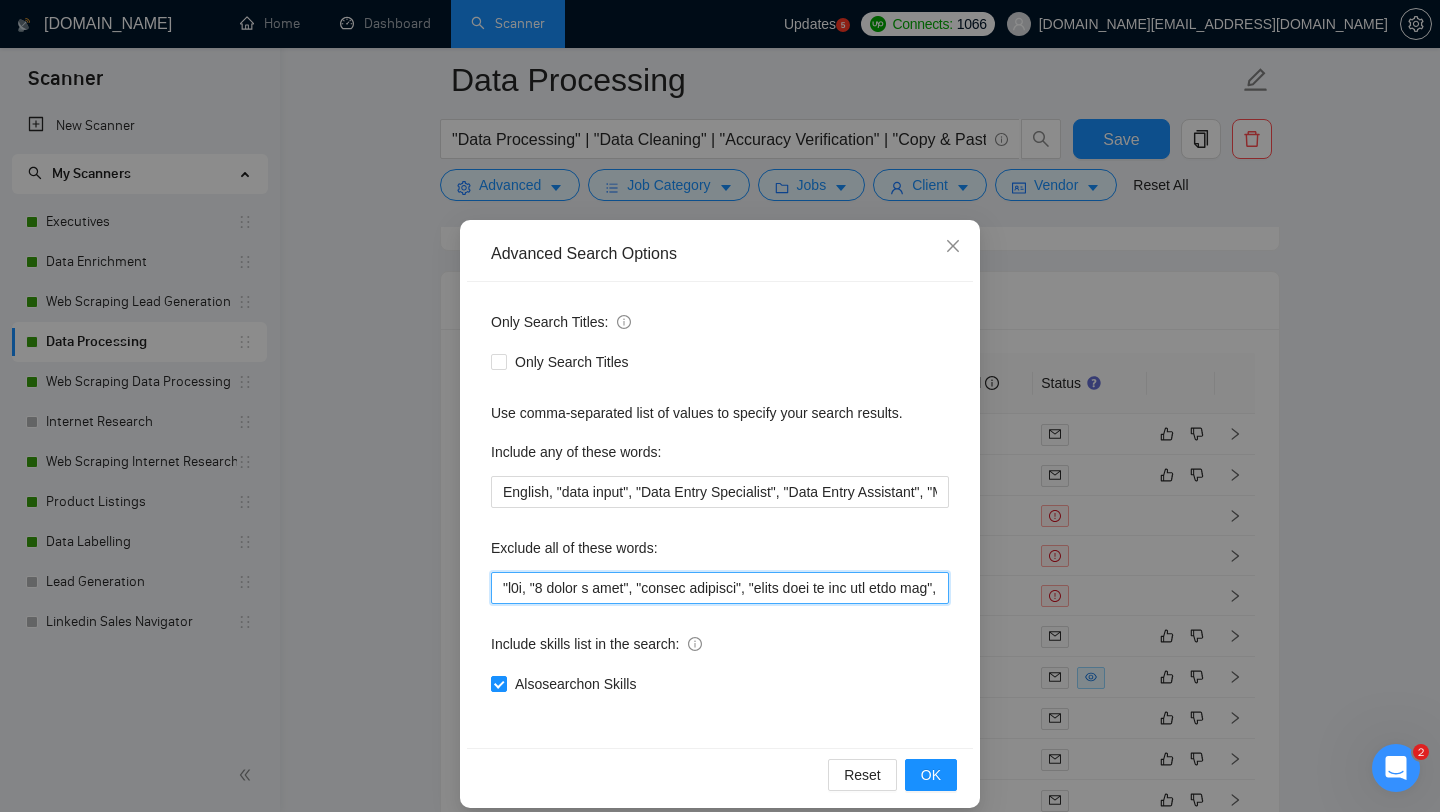 paste on "to do the billing" 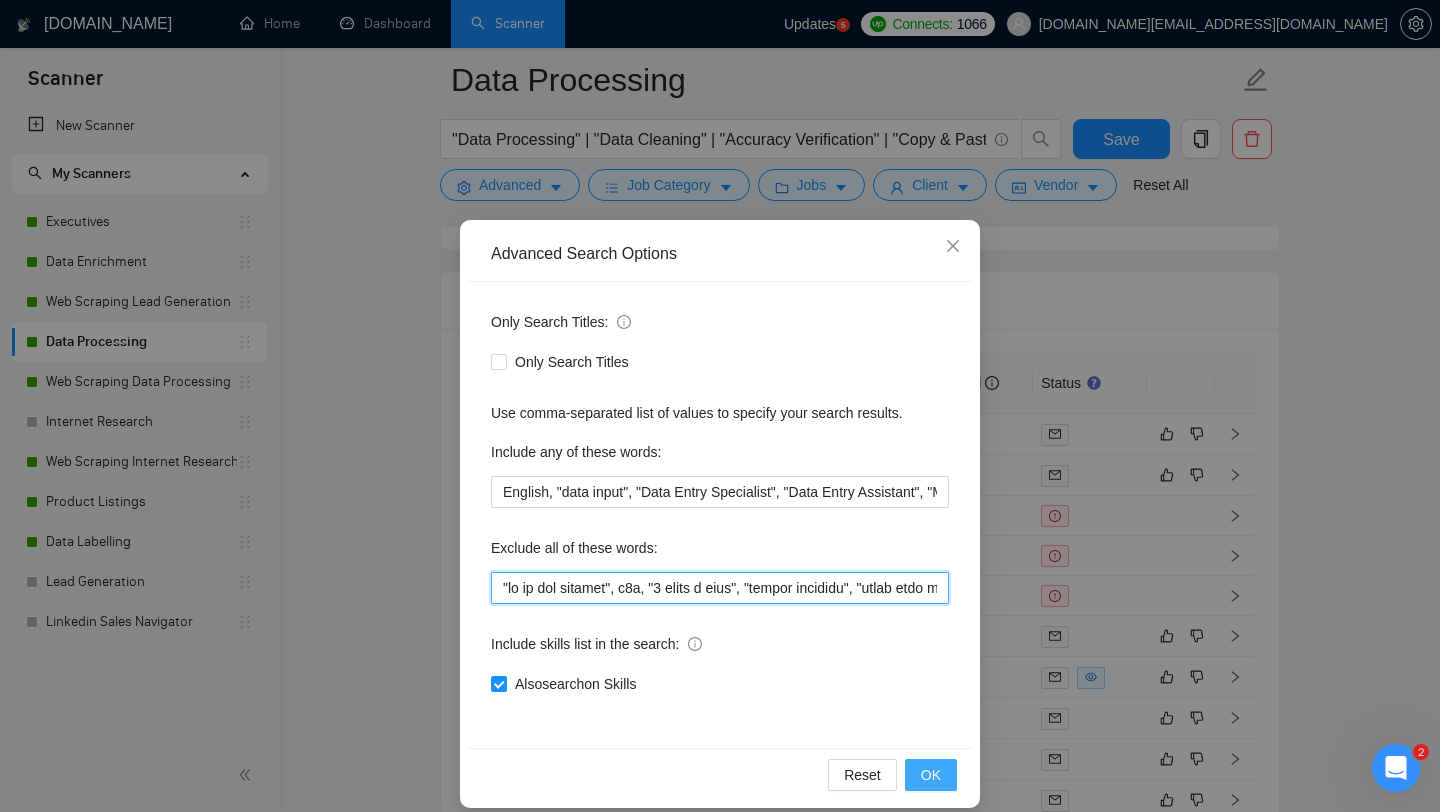 type on ""to do the billing", n8n, "5 hours a week", "create accounts", "apply only if you are free now", "can complete this in the next few hours", "less than 1 hour each day", "2.5 to 3.5 hours per week", "3 hours per week", AliExpress, "Voice Acting", "1 day turnaround", "to take calls", "to submit documents", "to register a company", "Deepseek finetune", "video creation", UGC, "(b2c)", "provide in 24-48 hours", "provide in the next 24-48 hours", "tailor resumes", "tailor cover letters", "manage application submissions", "Spanish multilingual", "project might take a couple of hours", "tax professional", "tax preparation", "Amazon's", "automotive data", "customer communication", scheduling, "customer communication", scheduling, "do not try to ask for", "subscription to", "your own BuiltWith account", "to create a comprehensive guide", "to create guide", "creating verified accounts", "create verified accounts", "create account", "to train", "apply for", "help me to apply", "craft engaging applications", "property ..." 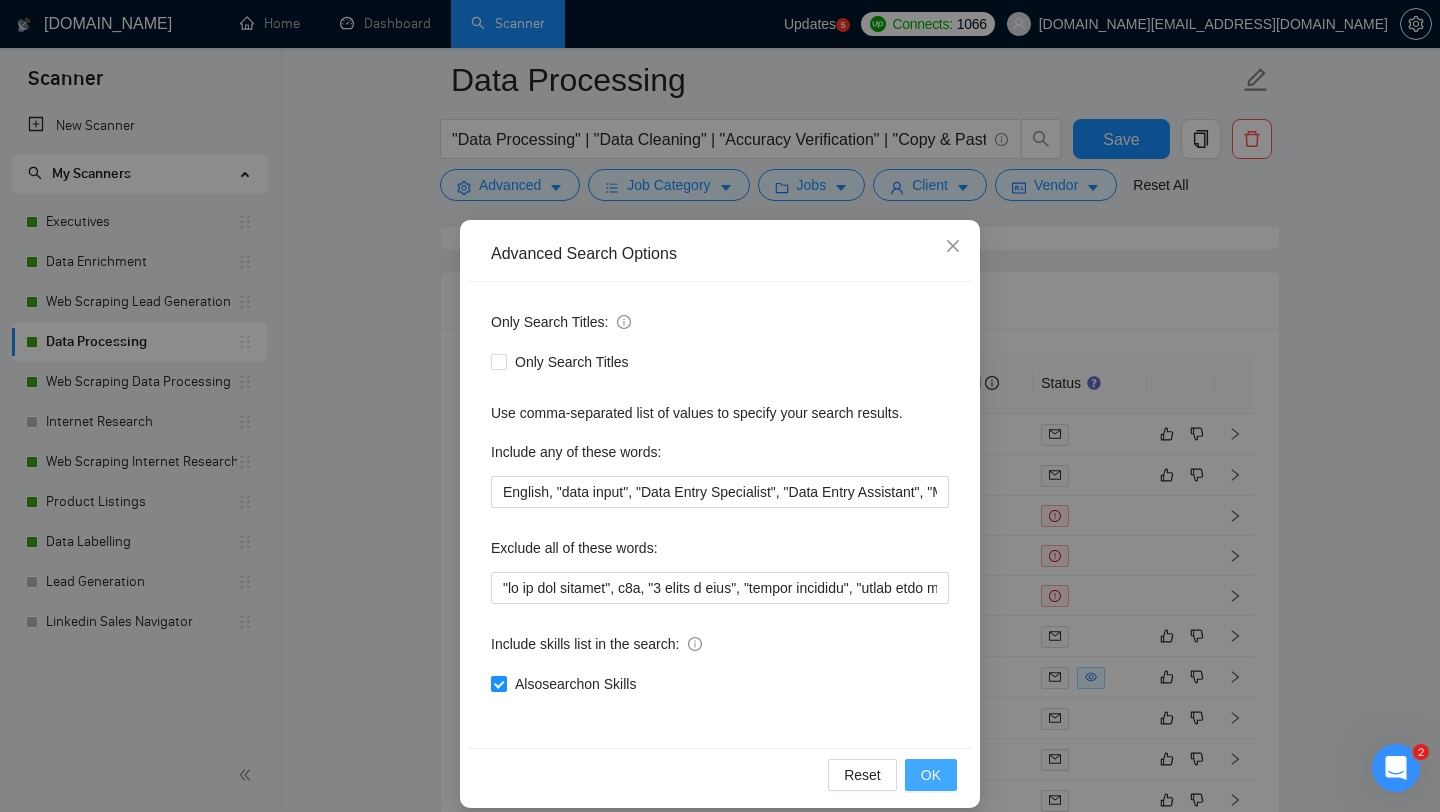 click on "OK" at bounding box center [931, 775] 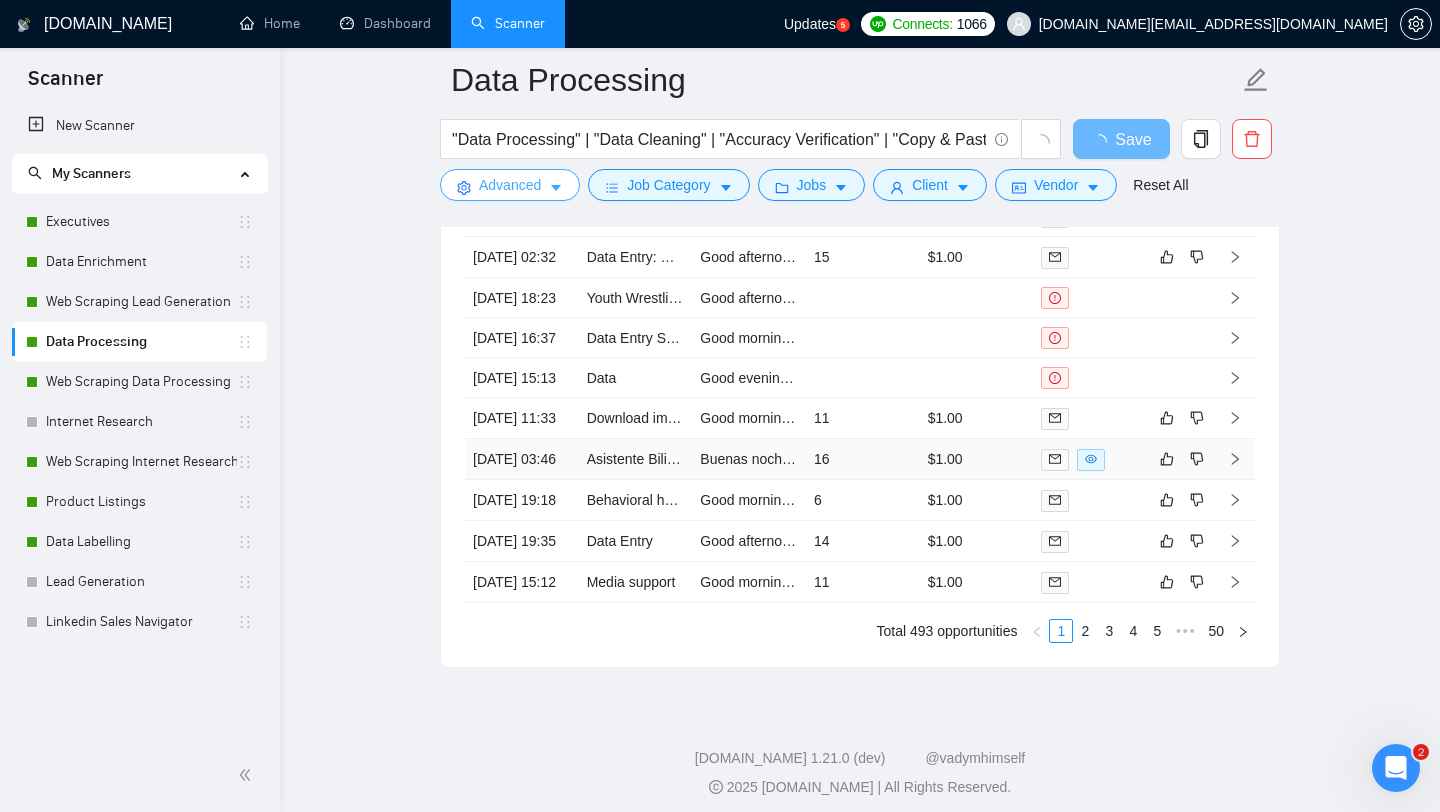 scroll, scrollTop: 4064, scrollLeft: 0, axis: vertical 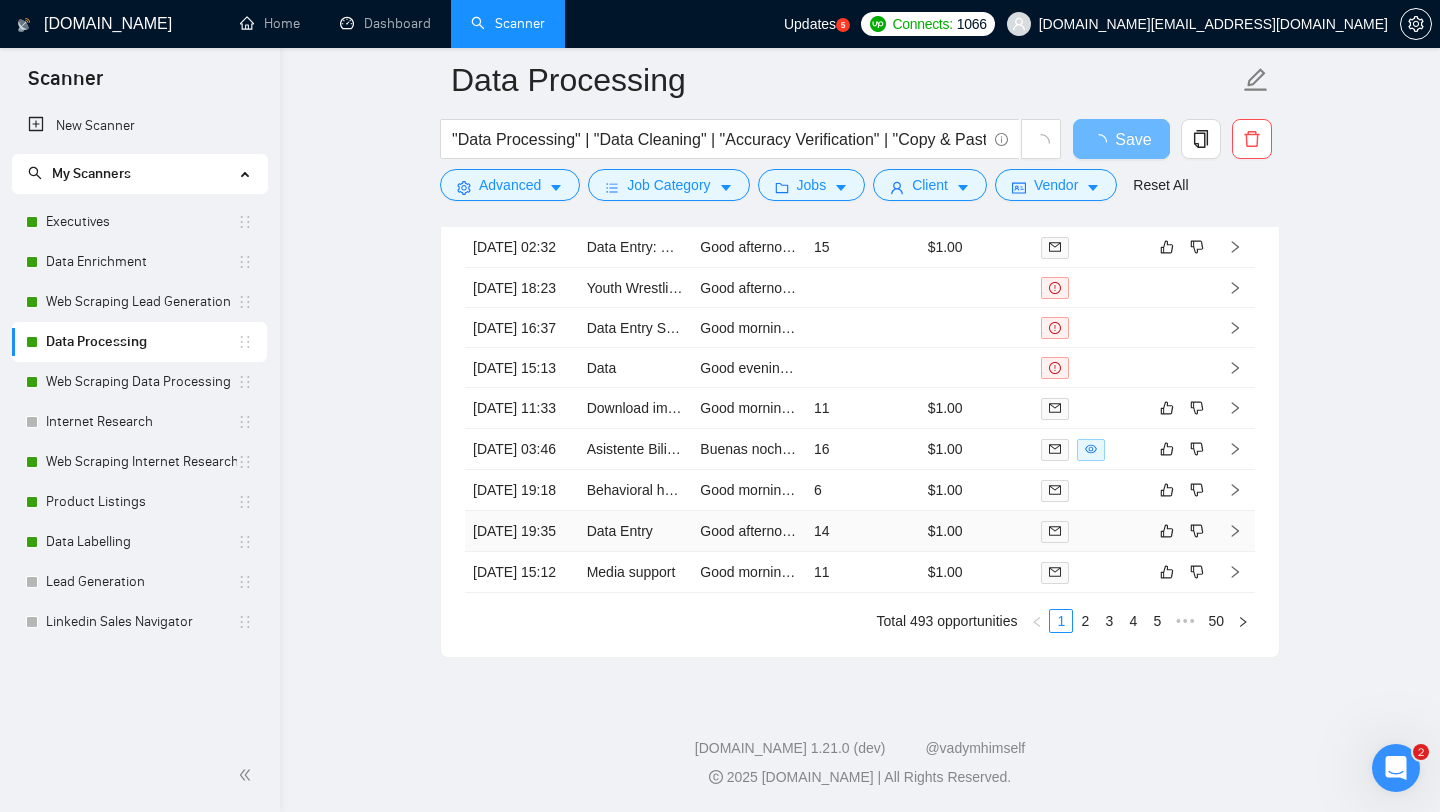 click on "Data Entry" at bounding box center (636, 531) 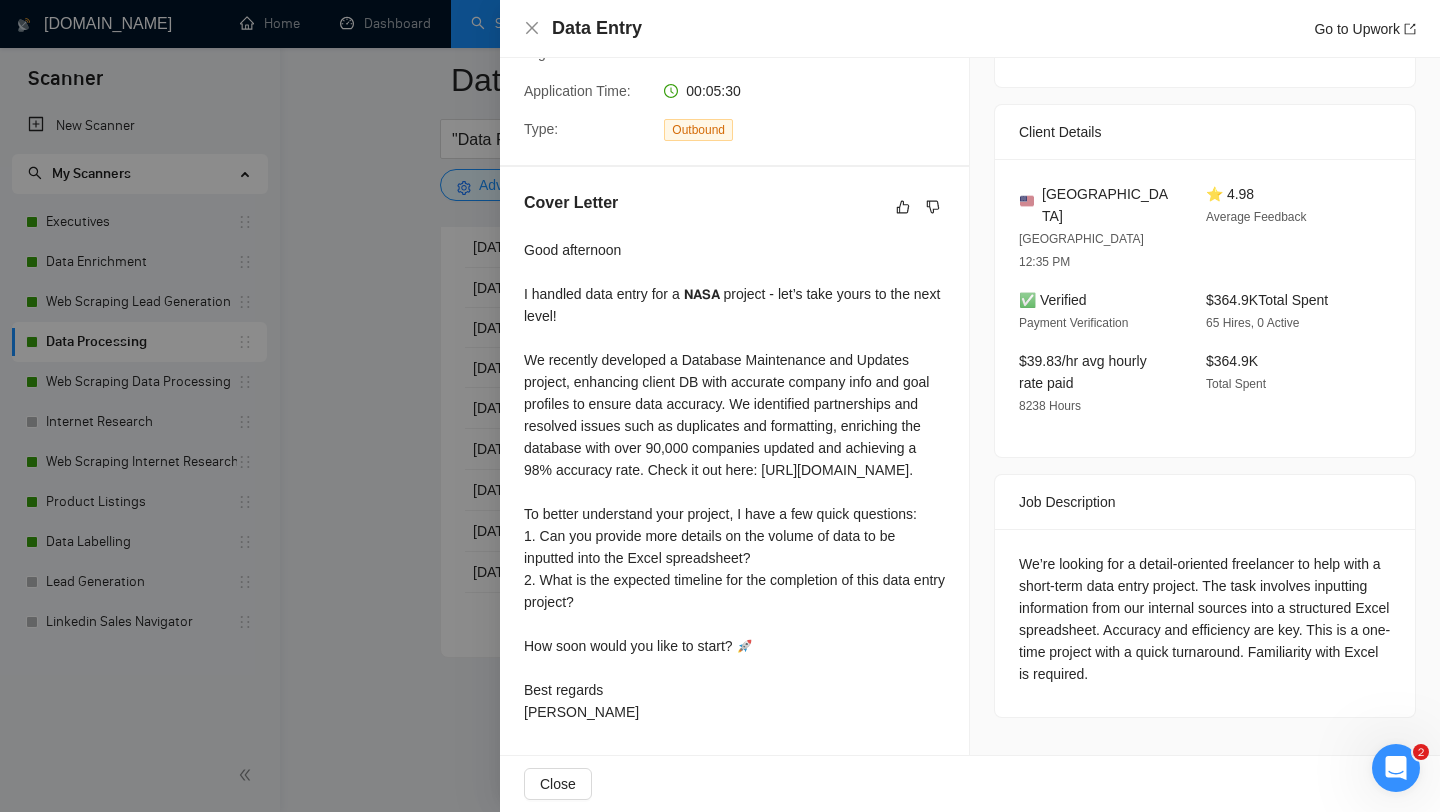 click at bounding box center [720, 406] 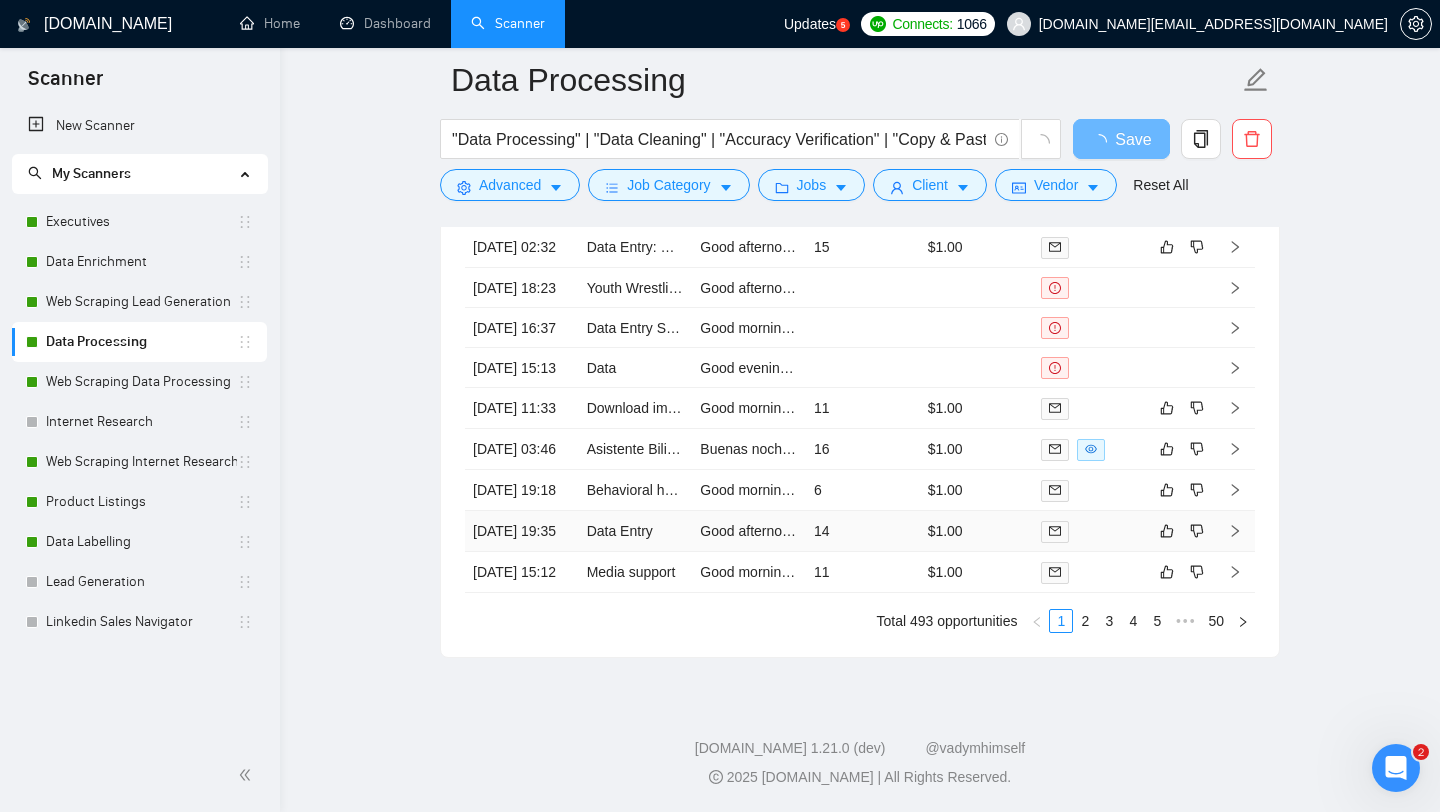 scroll, scrollTop: 4163, scrollLeft: 0, axis: vertical 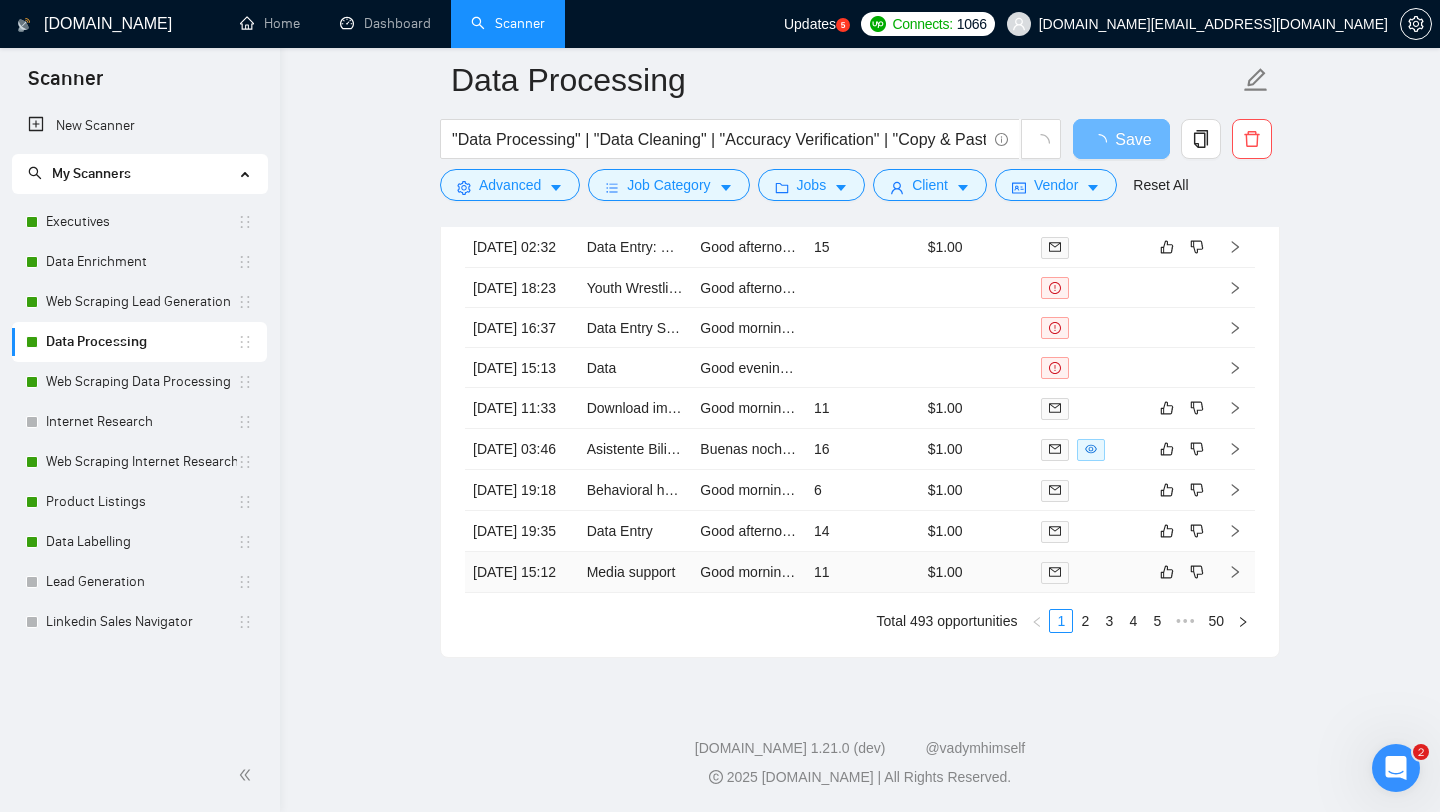 click on "Media support" at bounding box center [636, 572] 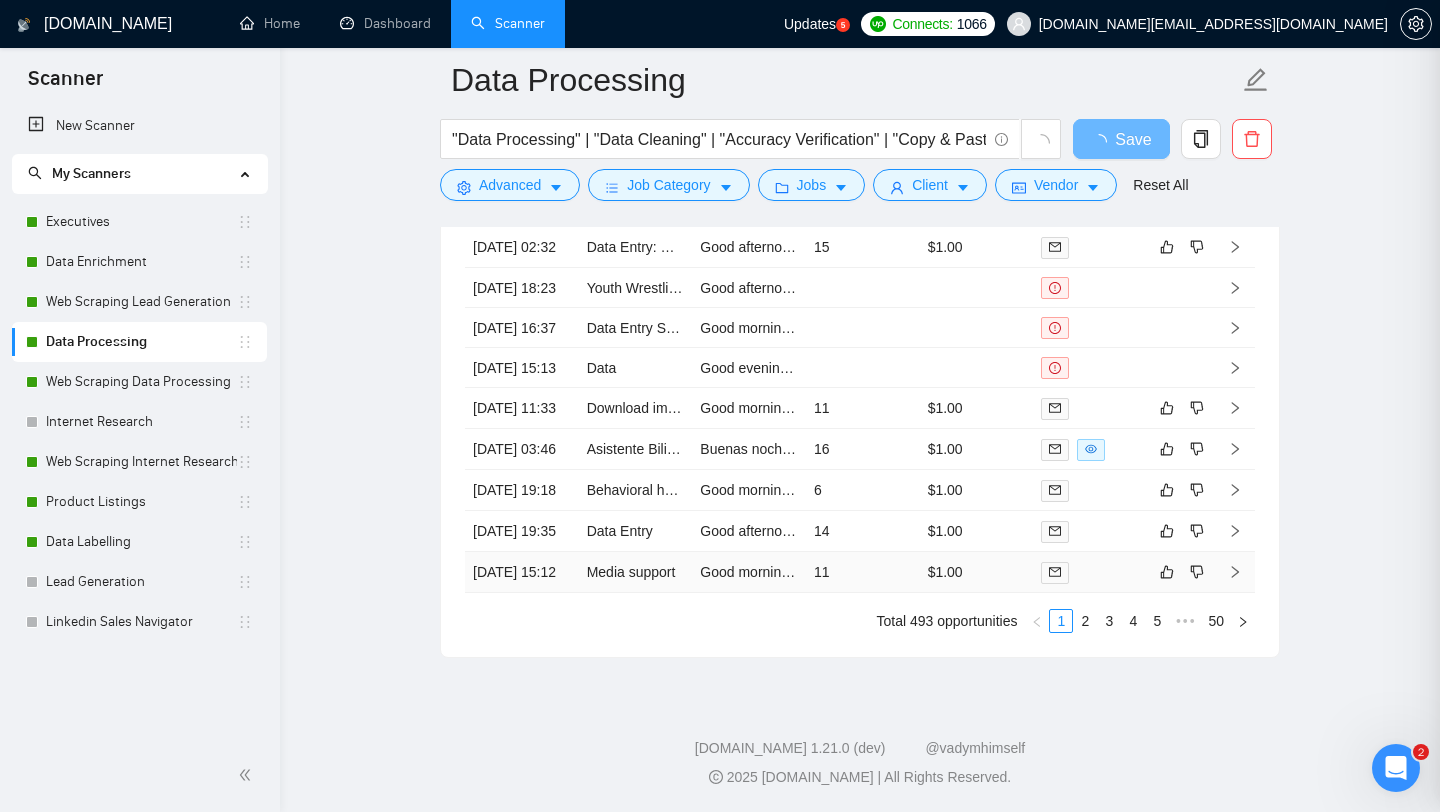 scroll, scrollTop: 348, scrollLeft: 0, axis: vertical 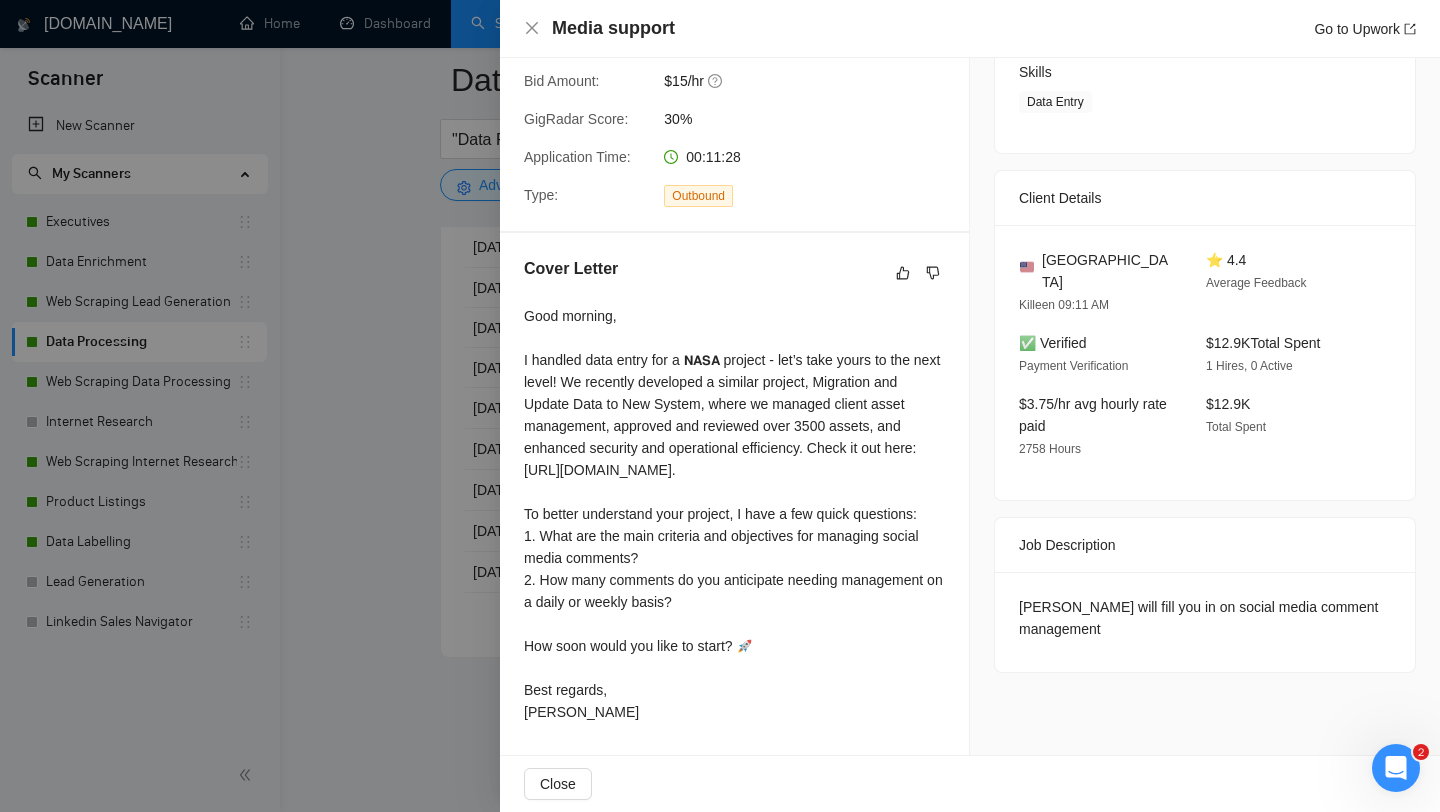 click at bounding box center (720, 406) 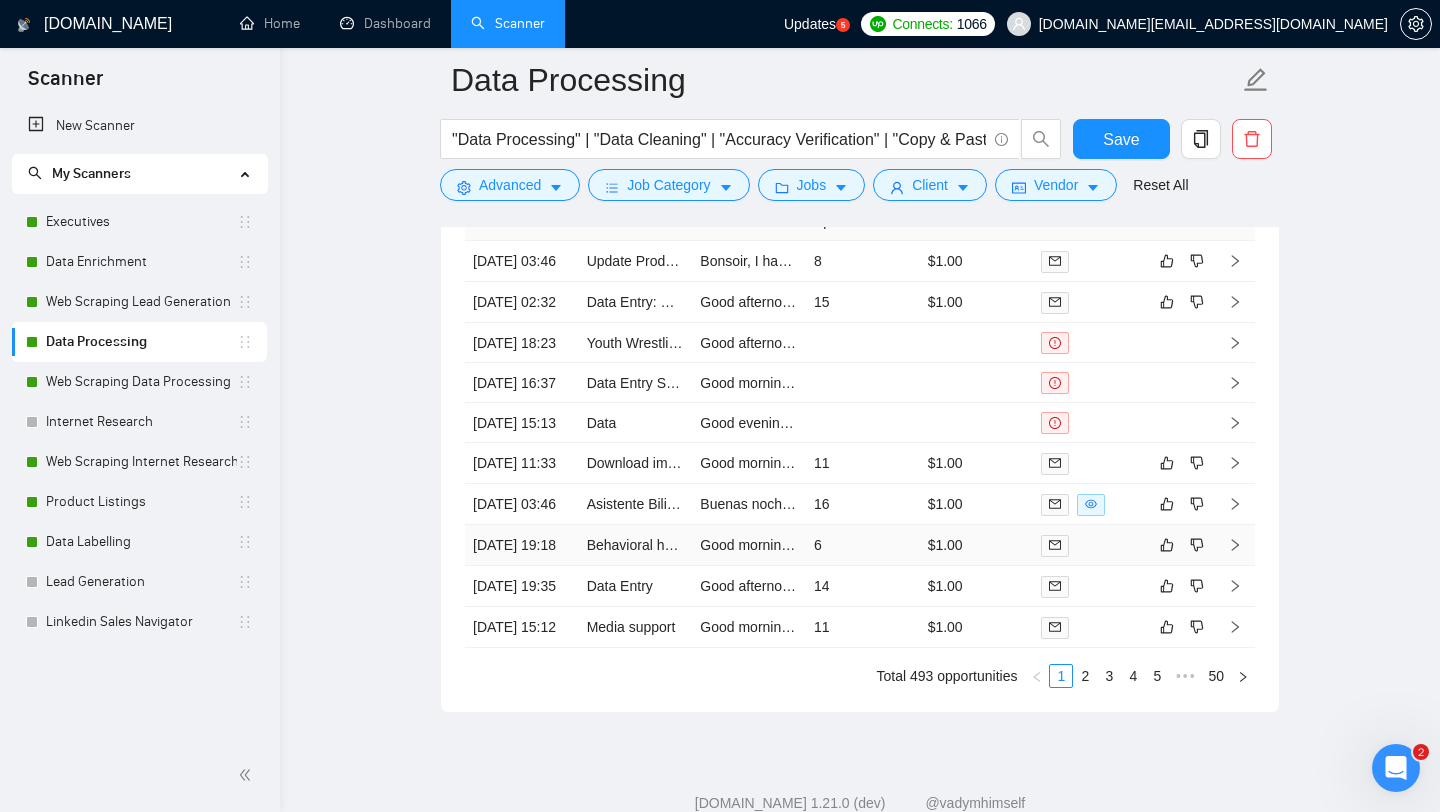scroll, scrollTop: 4387, scrollLeft: 0, axis: vertical 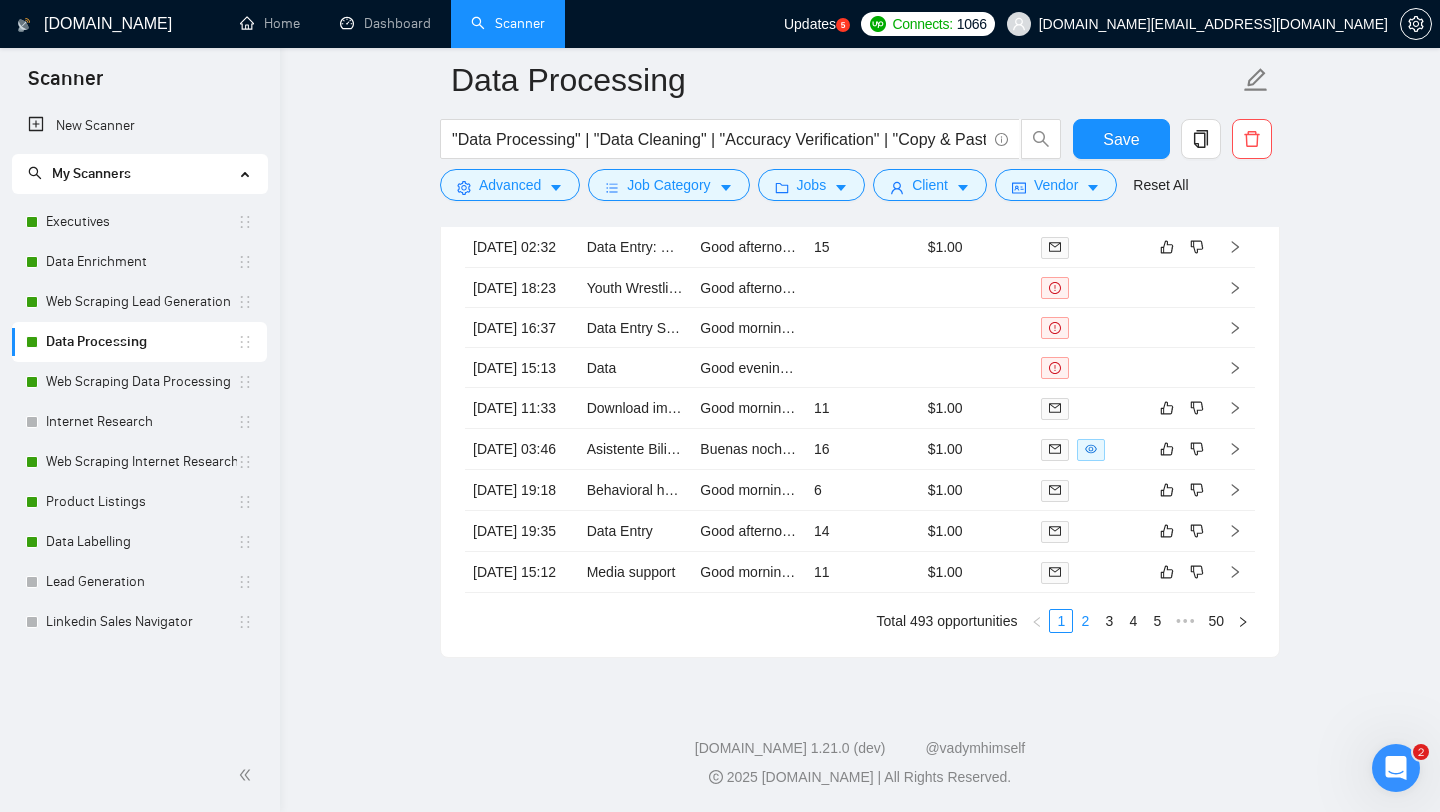 click on "2" at bounding box center [1085, 621] 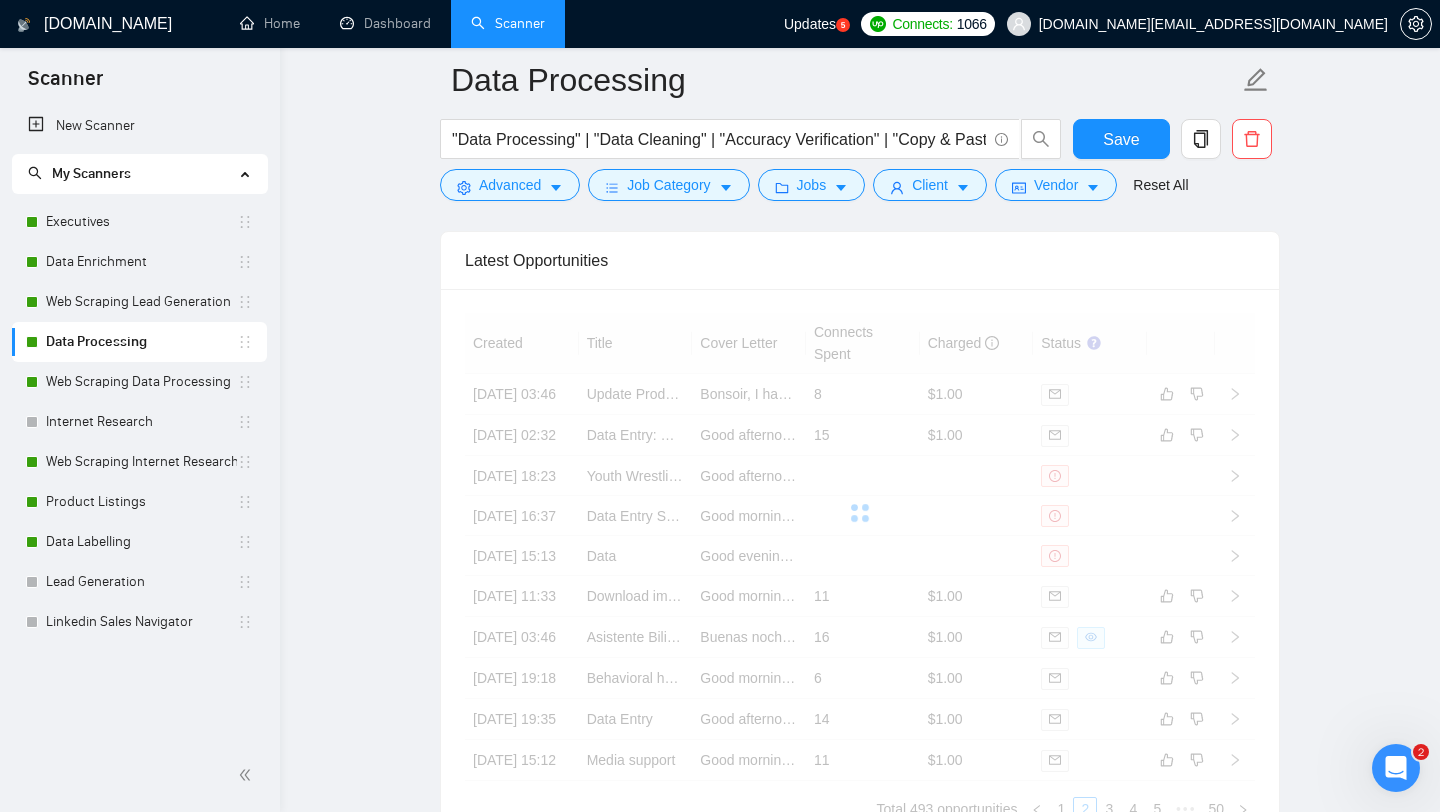 scroll, scrollTop: 3916, scrollLeft: 0, axis: vertical 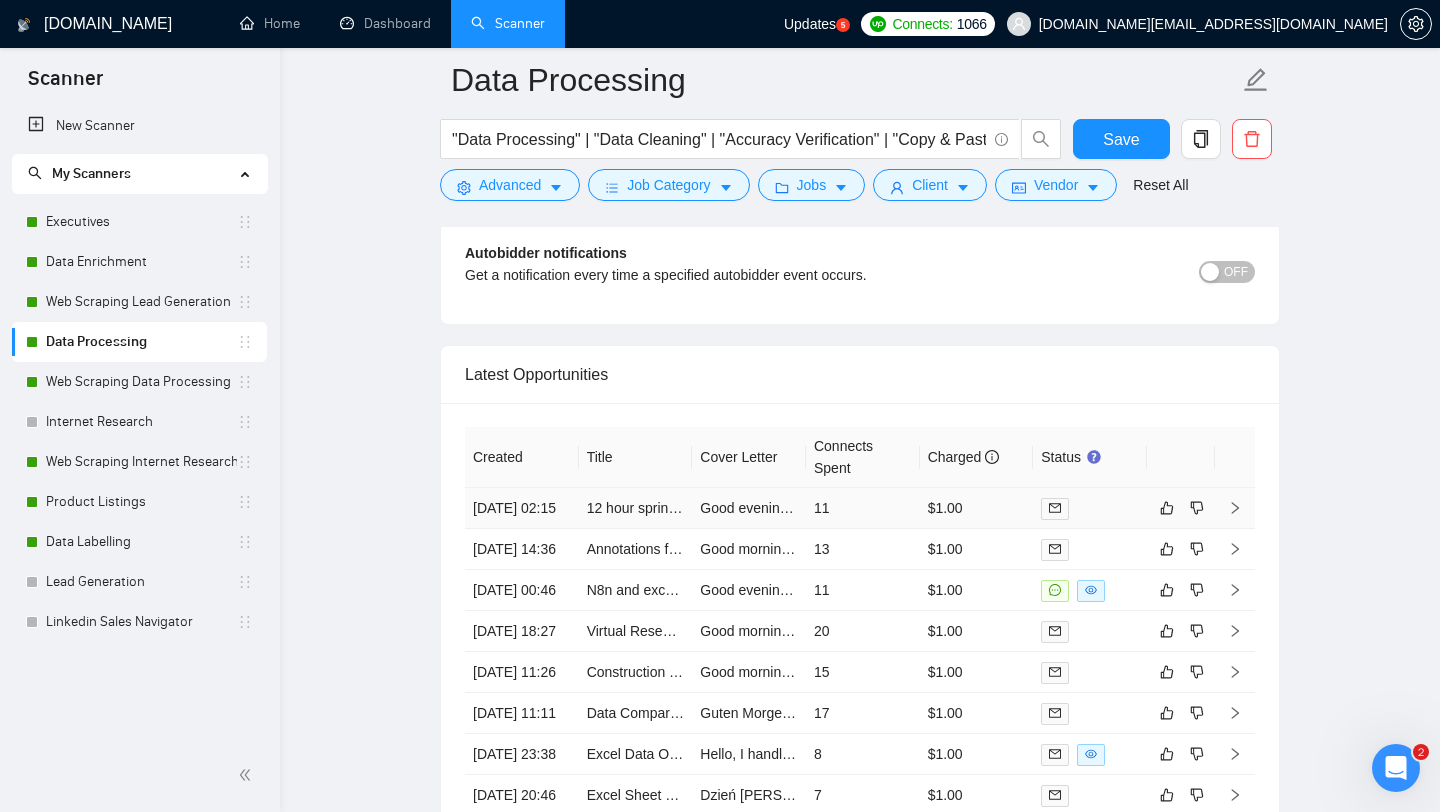 click on "[DATE] 02:15" at bounding box center (522, 508) 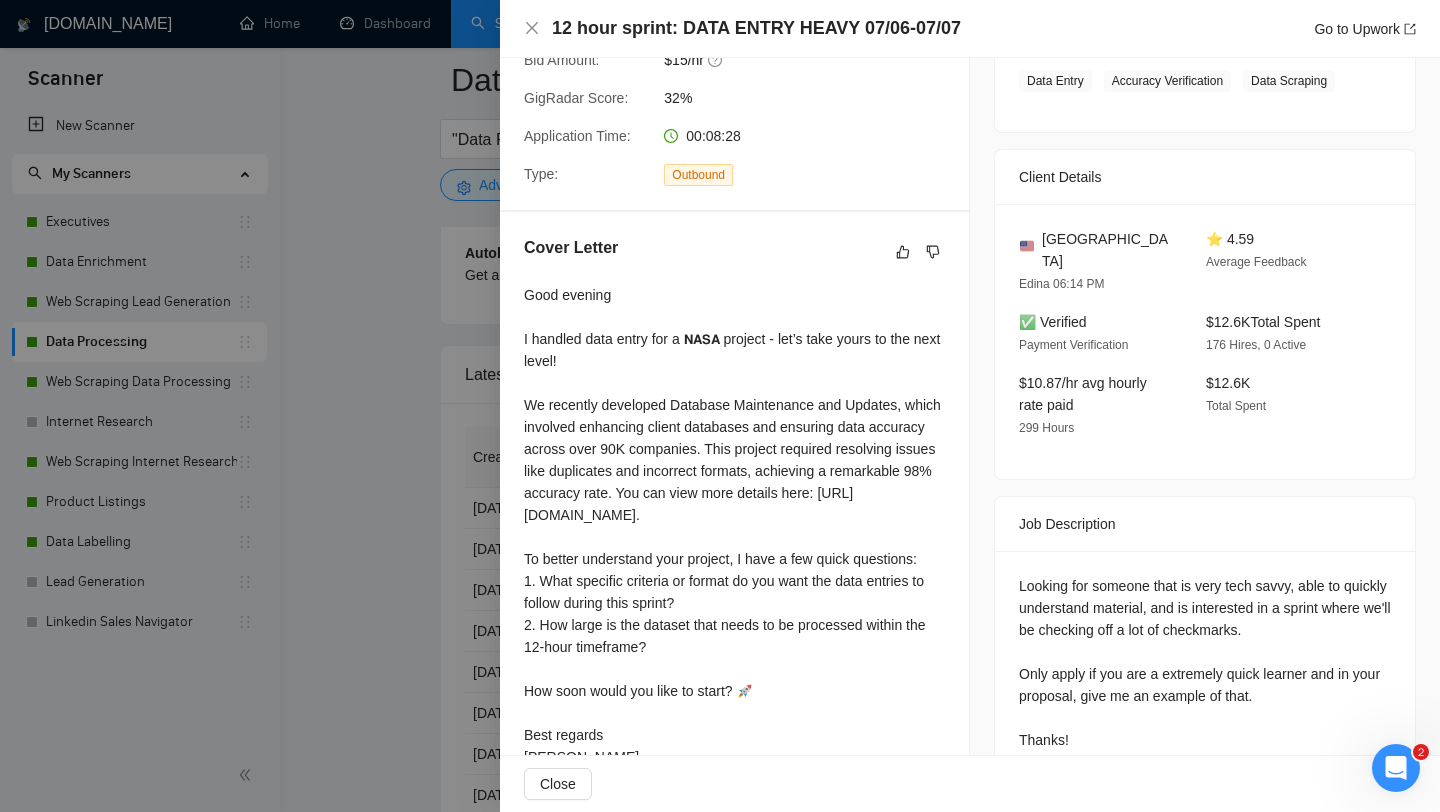 scroll, scrollTop: 359, scrollLeft: 0, axis: vertical 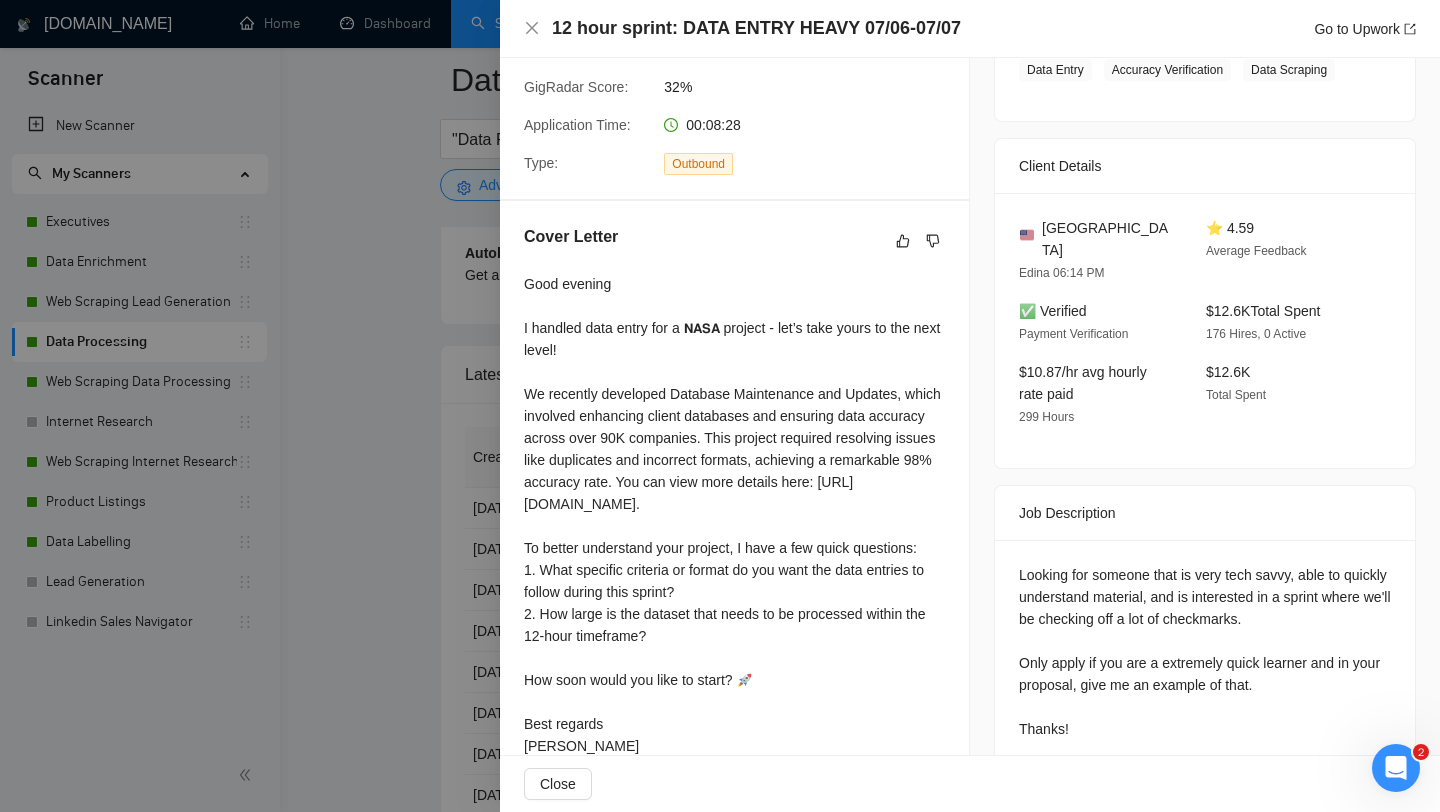 click on "Good evening
I handled data entry for a 𝗡𝗔𝗦𝗔 project - let’s take yours to the next level!
We recently developed Database Maintenance and Updates, which involved enhancing client databases and ensuring data accuracy across over 90K companies. This project required resolving issues like duplicates and incorrect formats, achieving a remarkable 98% accuracy rate. You can view more details here: [URL][DOMAIN_NAME].
To better understand your project, I have a few quick questions:
1. What specific criteria or format do you want the data entries to follow during this sprint?
2. How large is the dataset that needs to be processed within the 12-hour timeframe?
How soon would you like to start? 🚀
Best regards
[PERSON_NAME]" at bounding box center [734, 515] 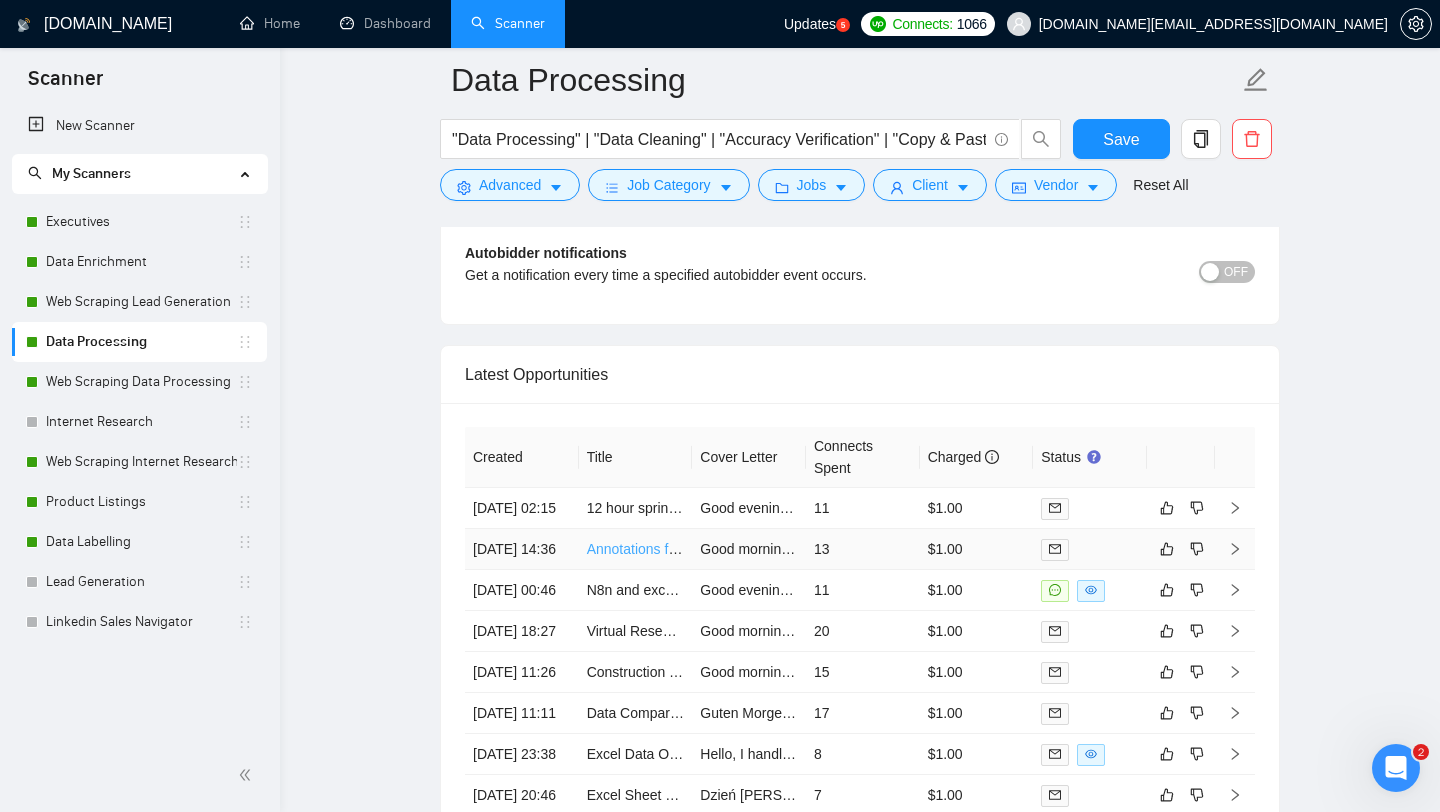 click on "Annotations for Insights and Decision Making from Document Collections" at bounding box center (813, 549) 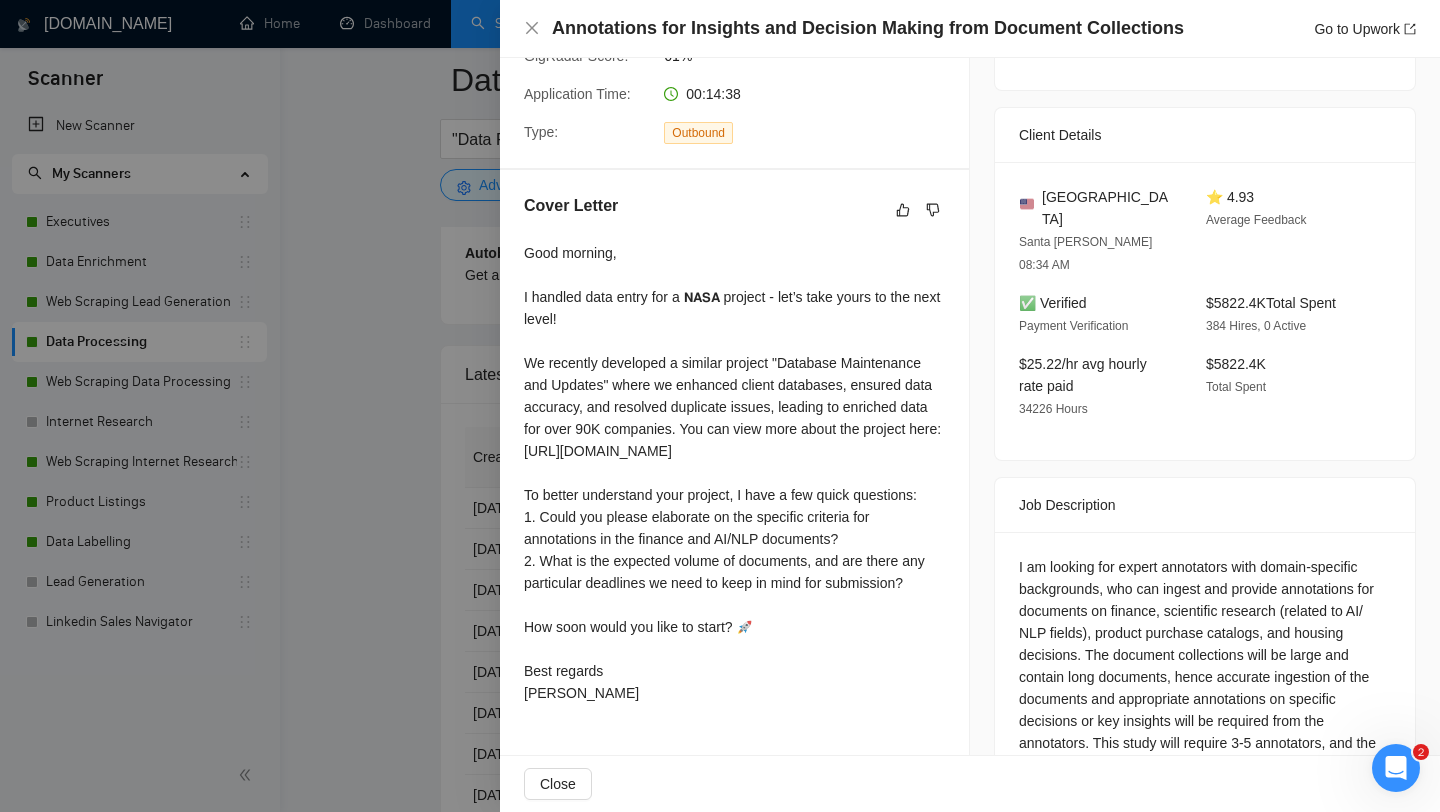 scroll, scrollTop: 398, scrollLeft: 0, axis: vertical 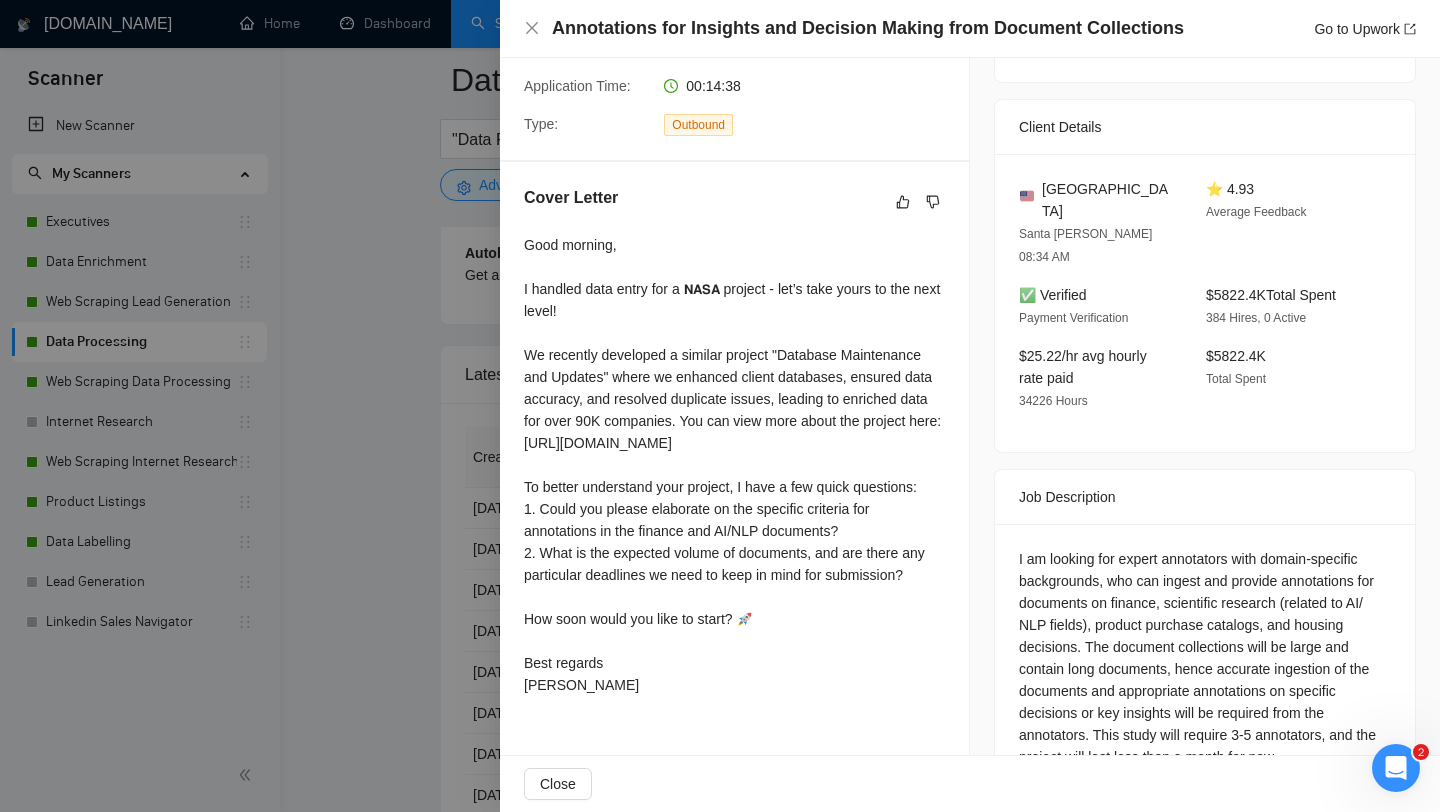 click at bounding box center [720, 406] 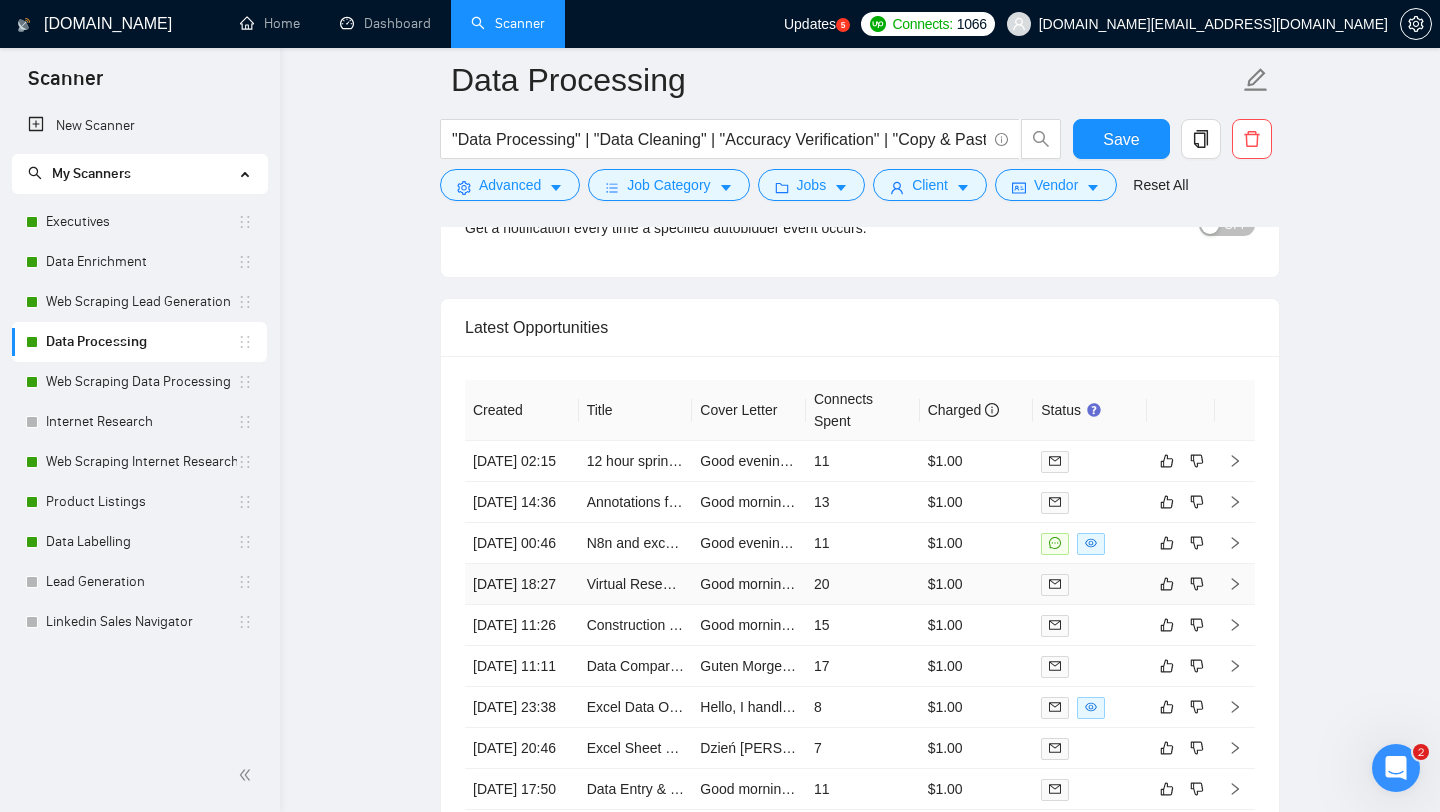 scroll, scrollTop: 4031, scrollLeft: 0, axis: vertical 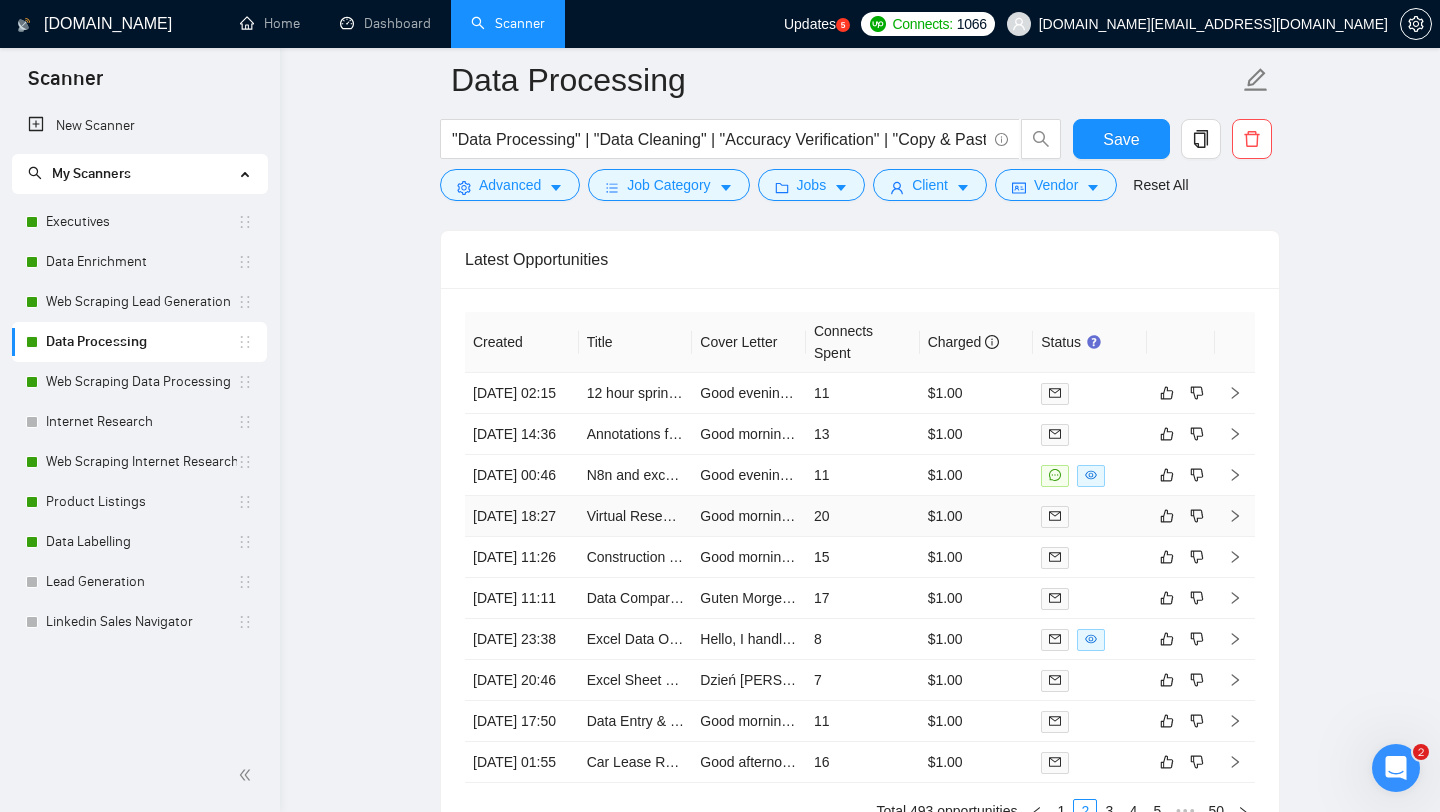 click on "Virtual Research Assistent For Aviation/Travel Data Entry" at bounding box center [636, 516] 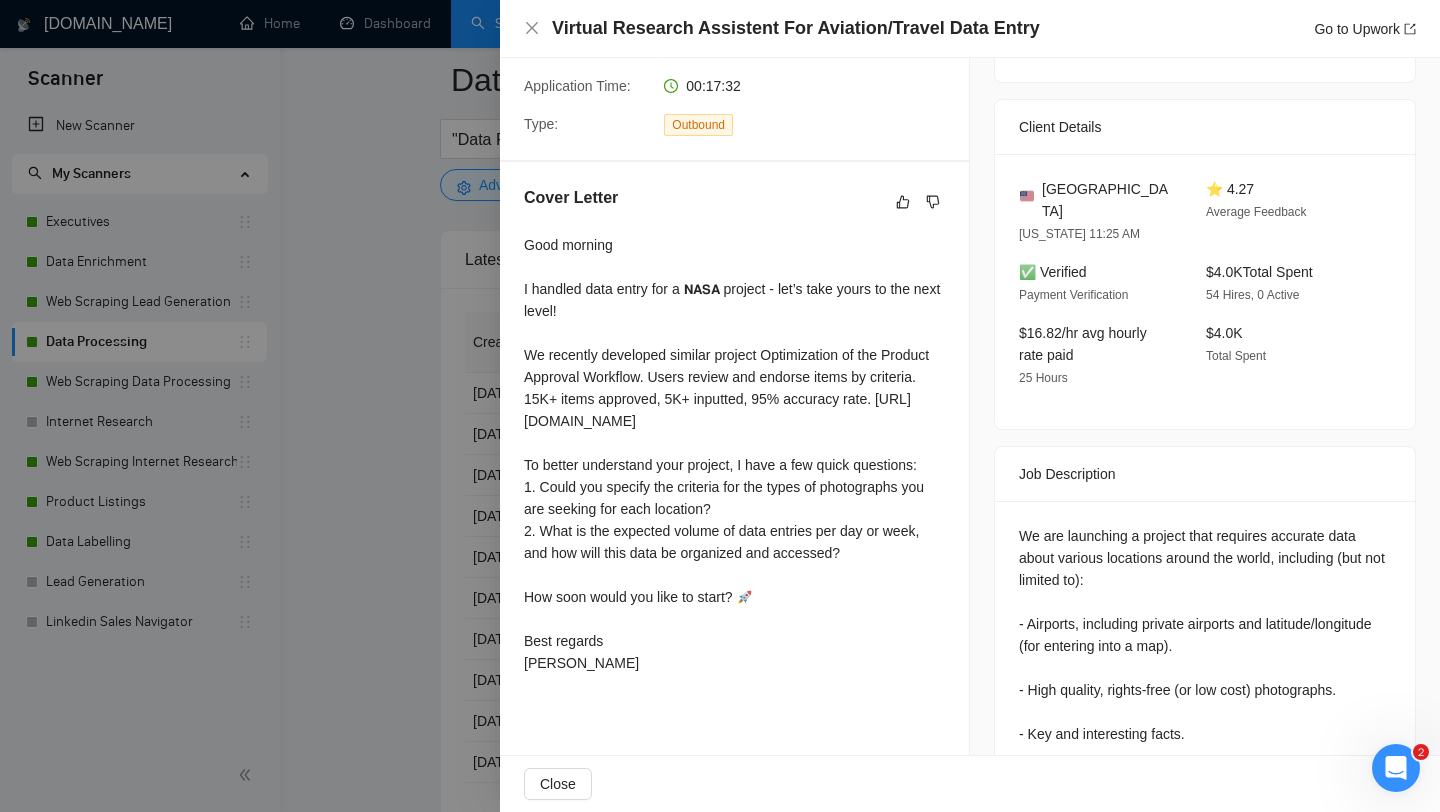 click at bounding box center (720, 406) 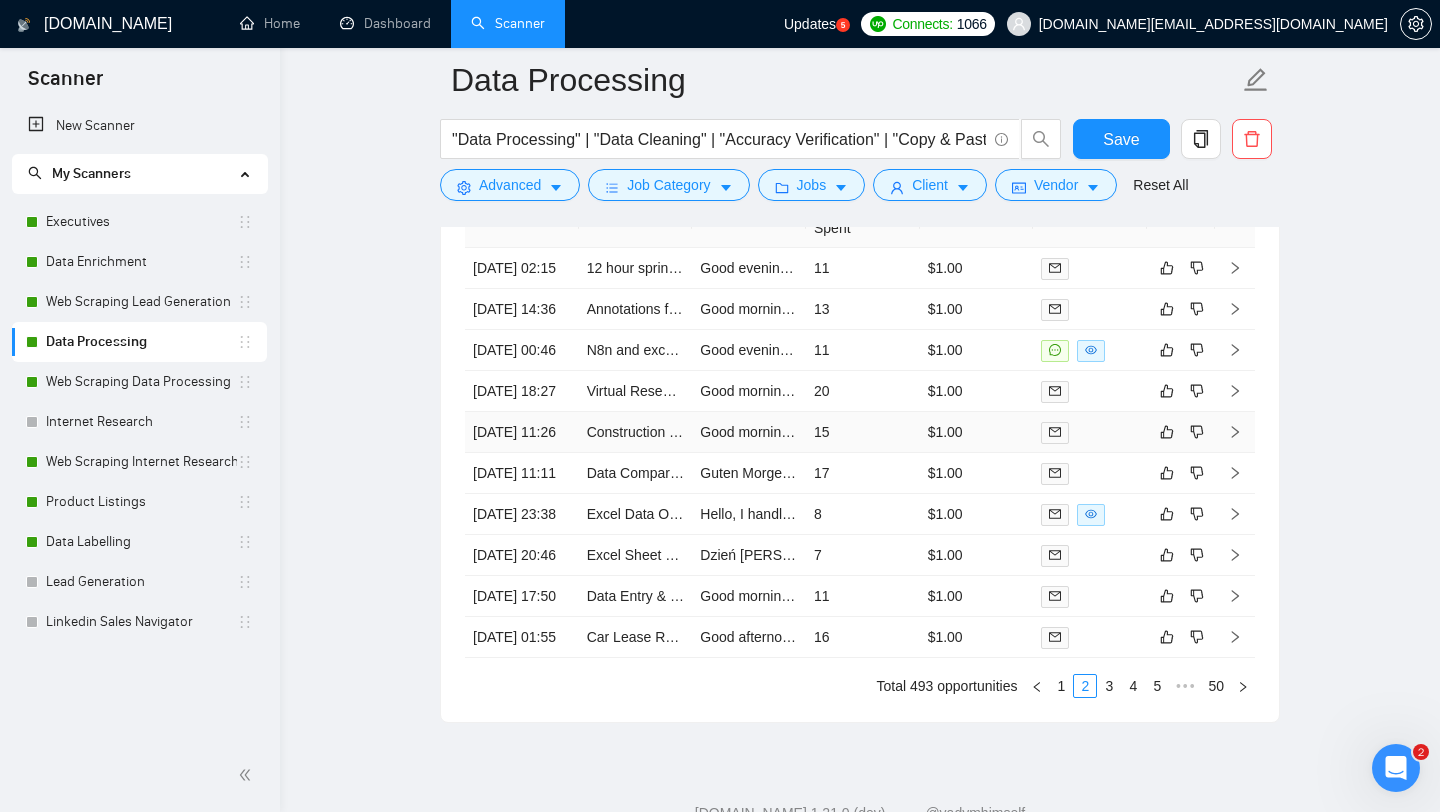 scroll, scrollTop: 4327, scrollLeft: 0, axis: vertical 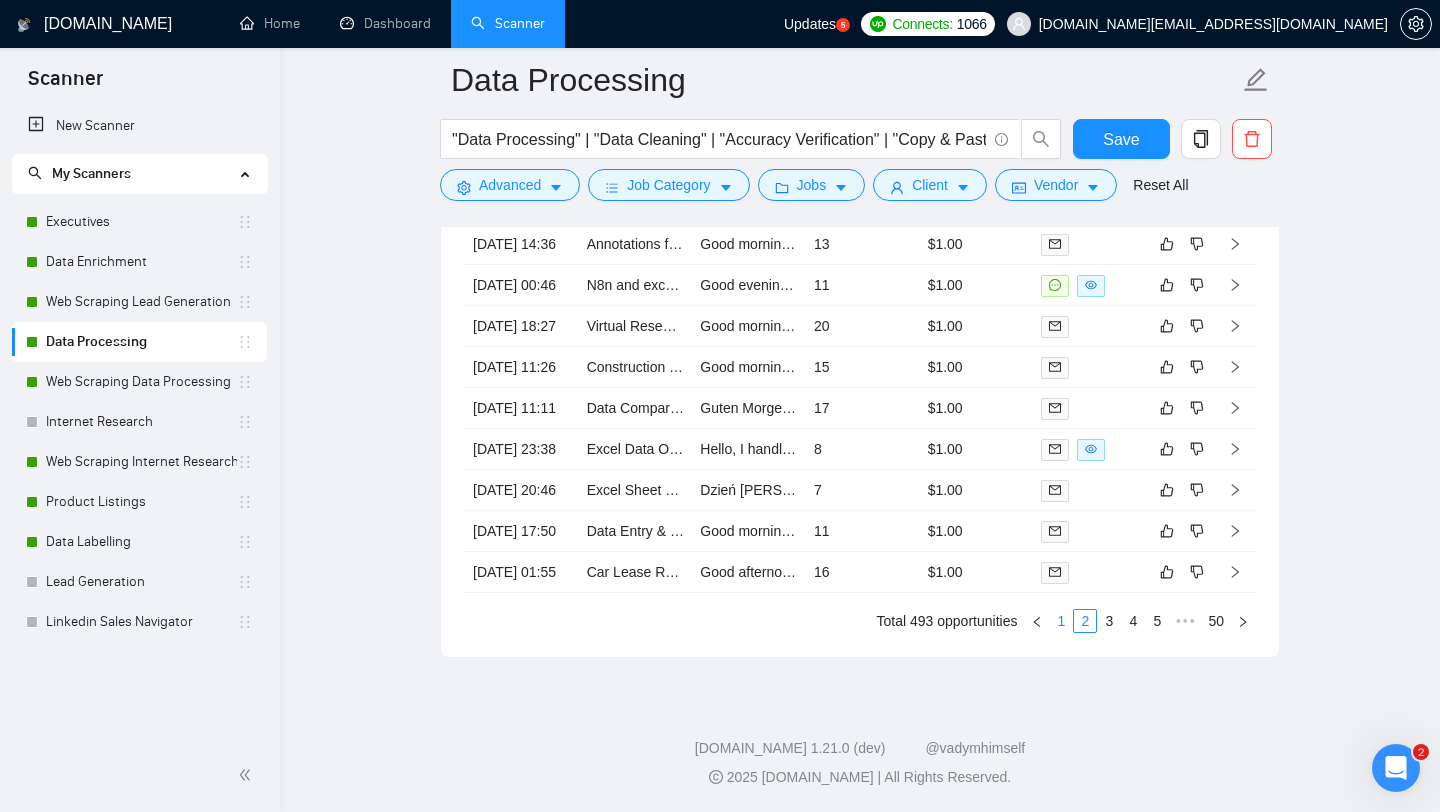 click on "1" at bounding box center [1061, 621] 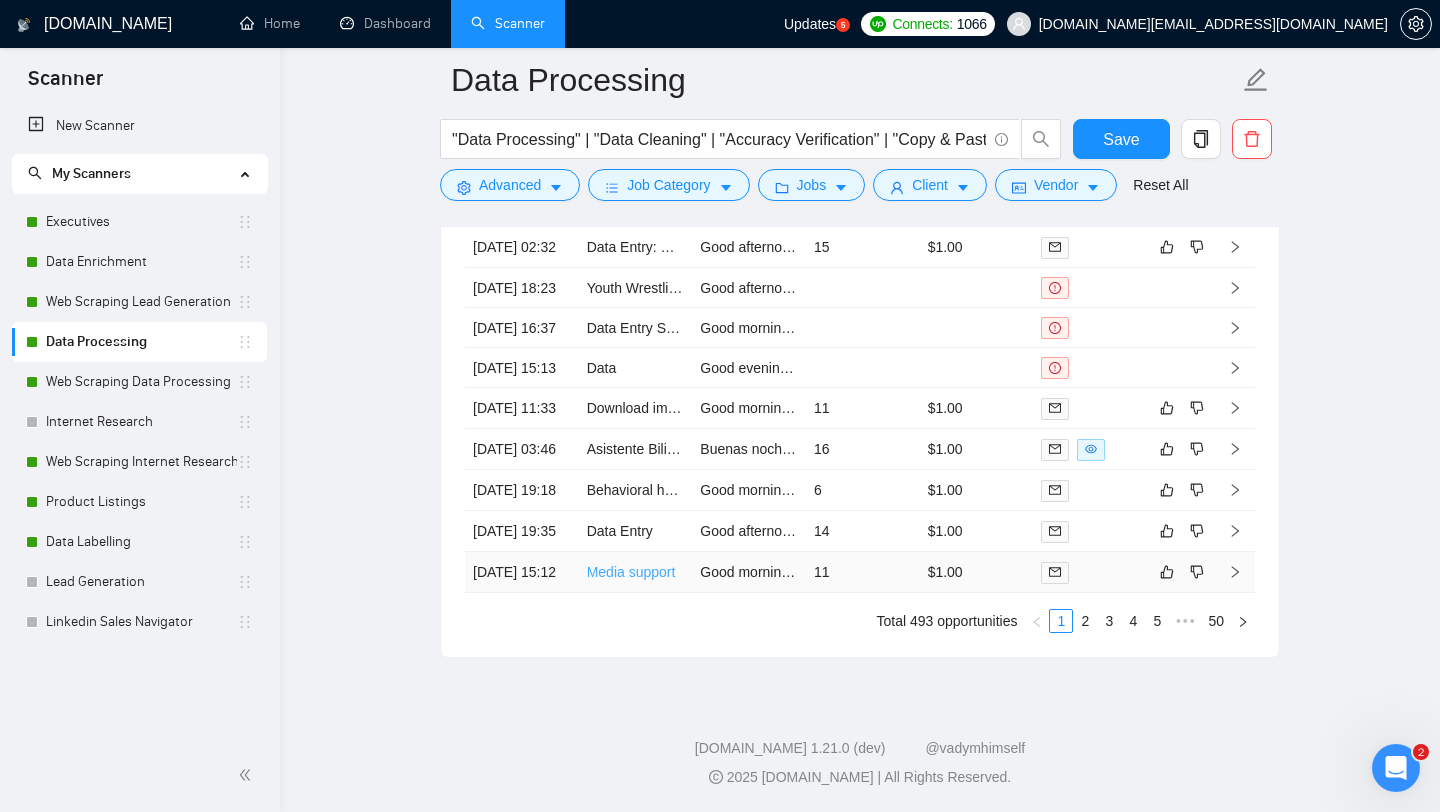 scroll, scrollTop: 4223, scrollLeft: 0, axis: vertical 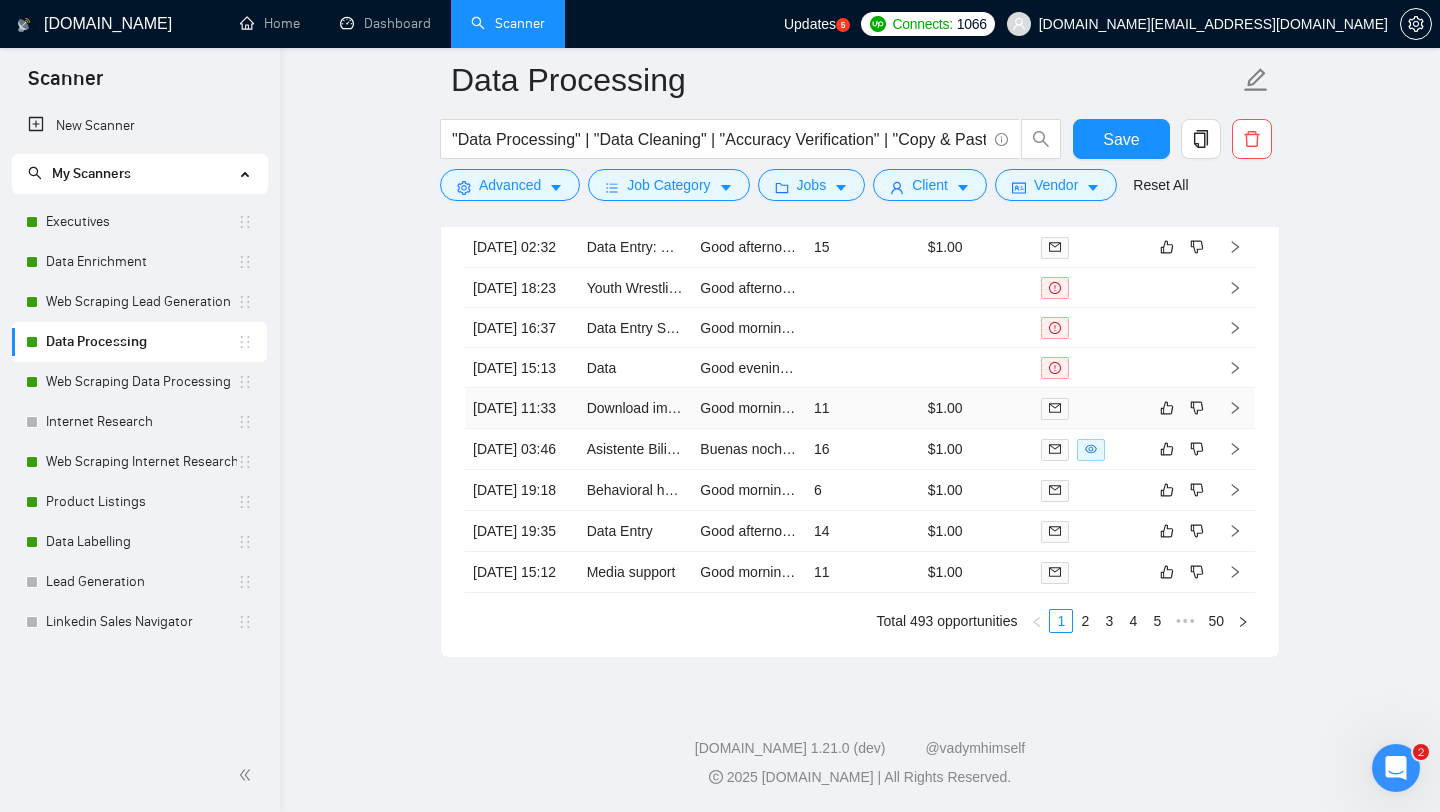 click on "Download images from Adobe" at bounding box center (636, 408) 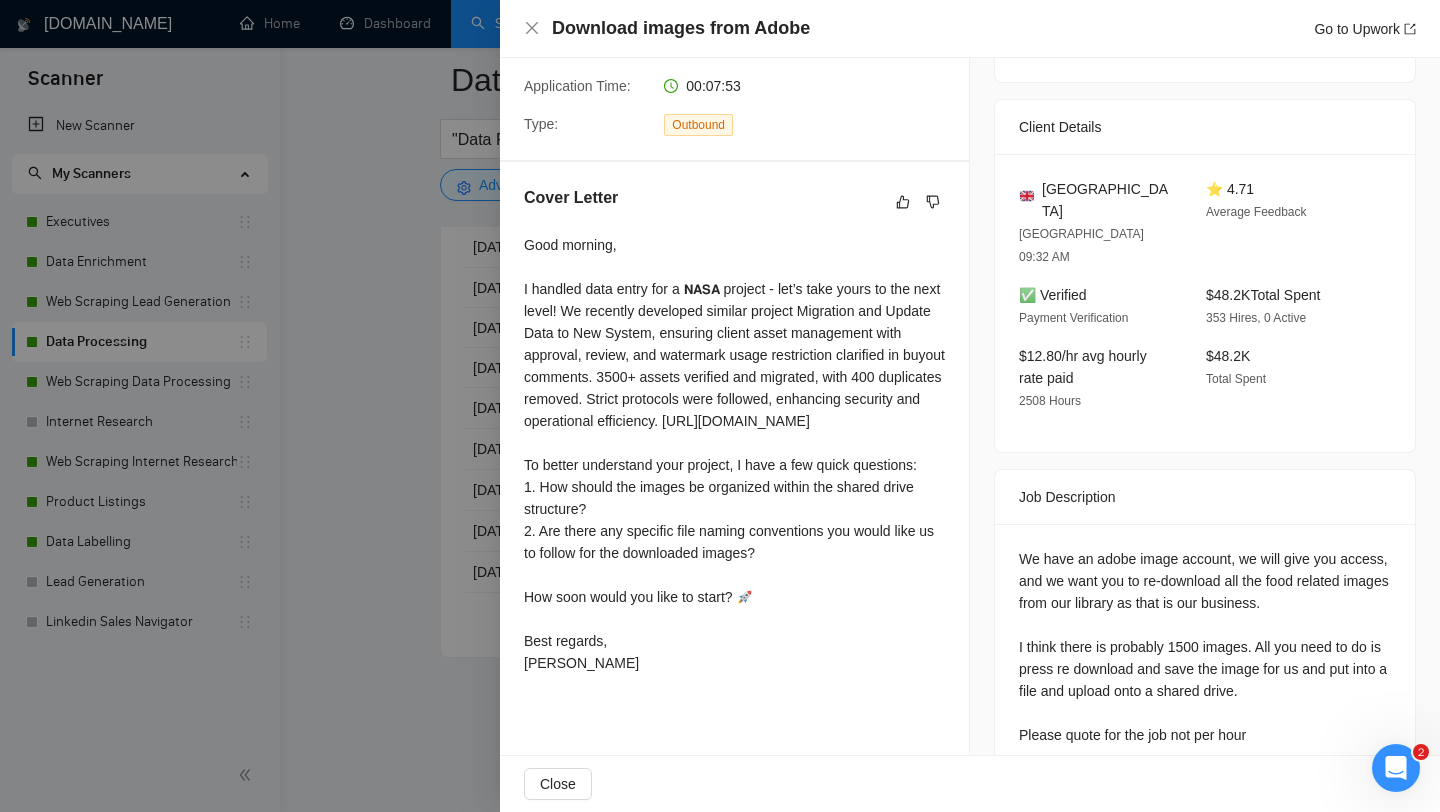 click at bounding box center [720, 406] 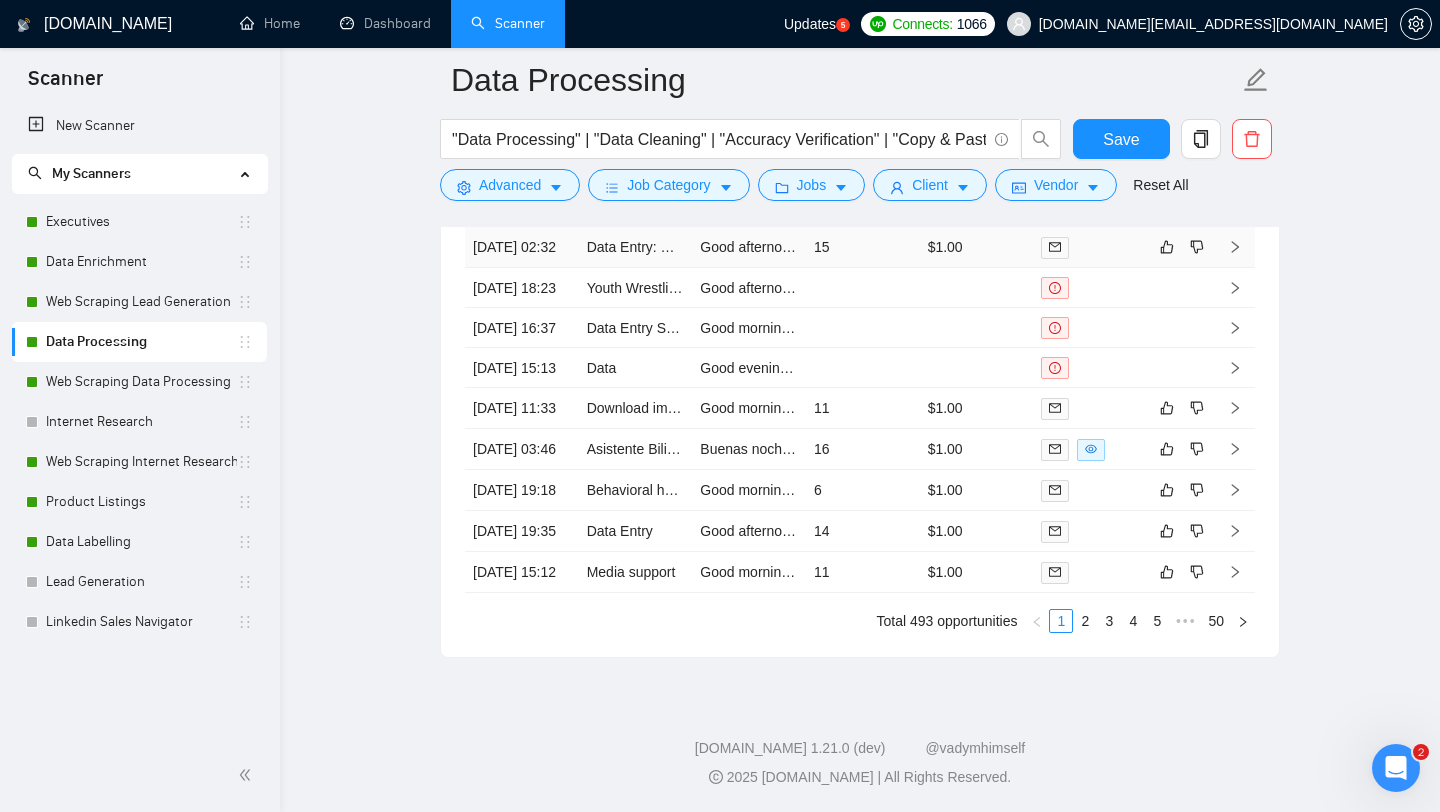 click on "Data Entry: Collect Hospital Names and Emails" at bounding box center (636, 247) 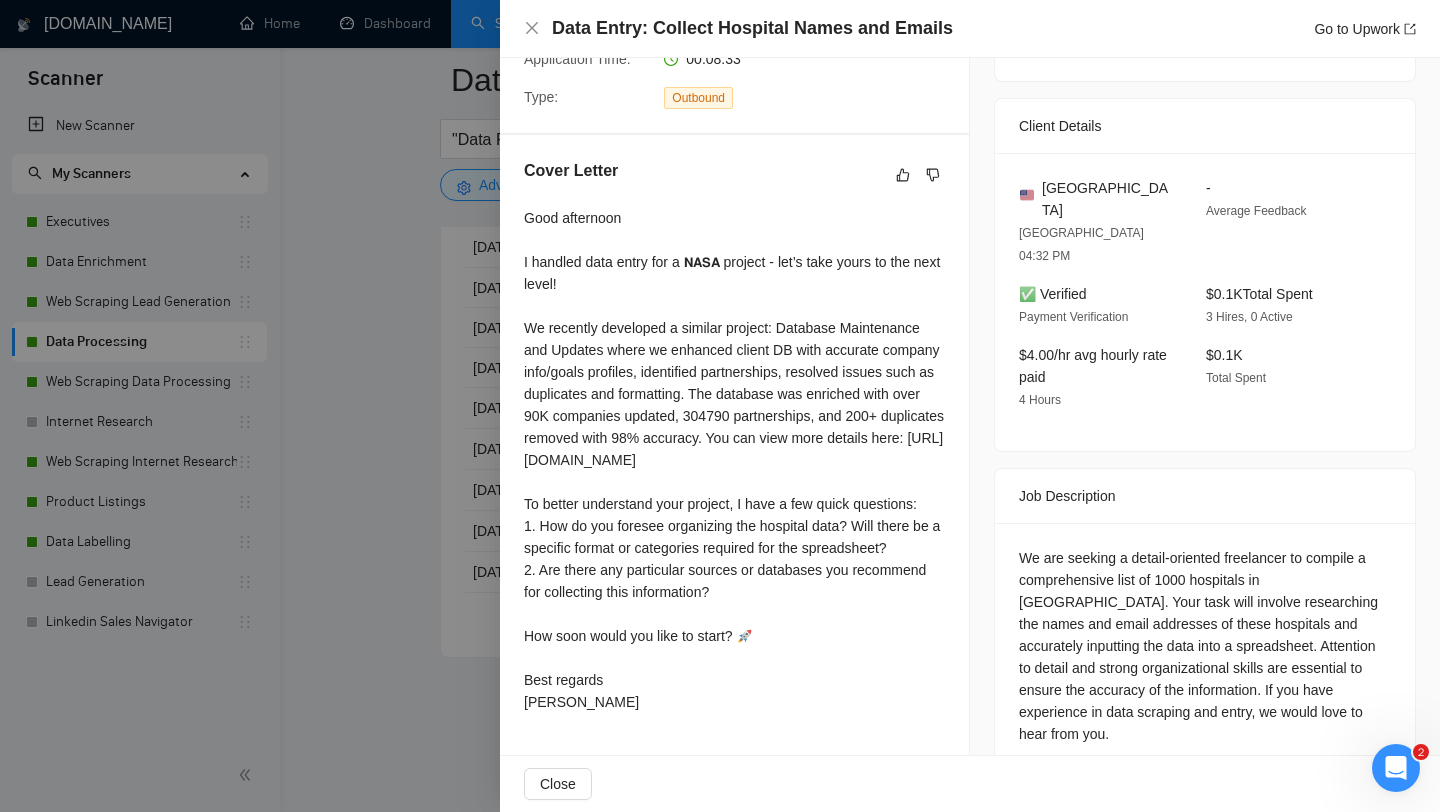 scroll, scrollTop: 427, scrollLeft: 0, axis: vertical 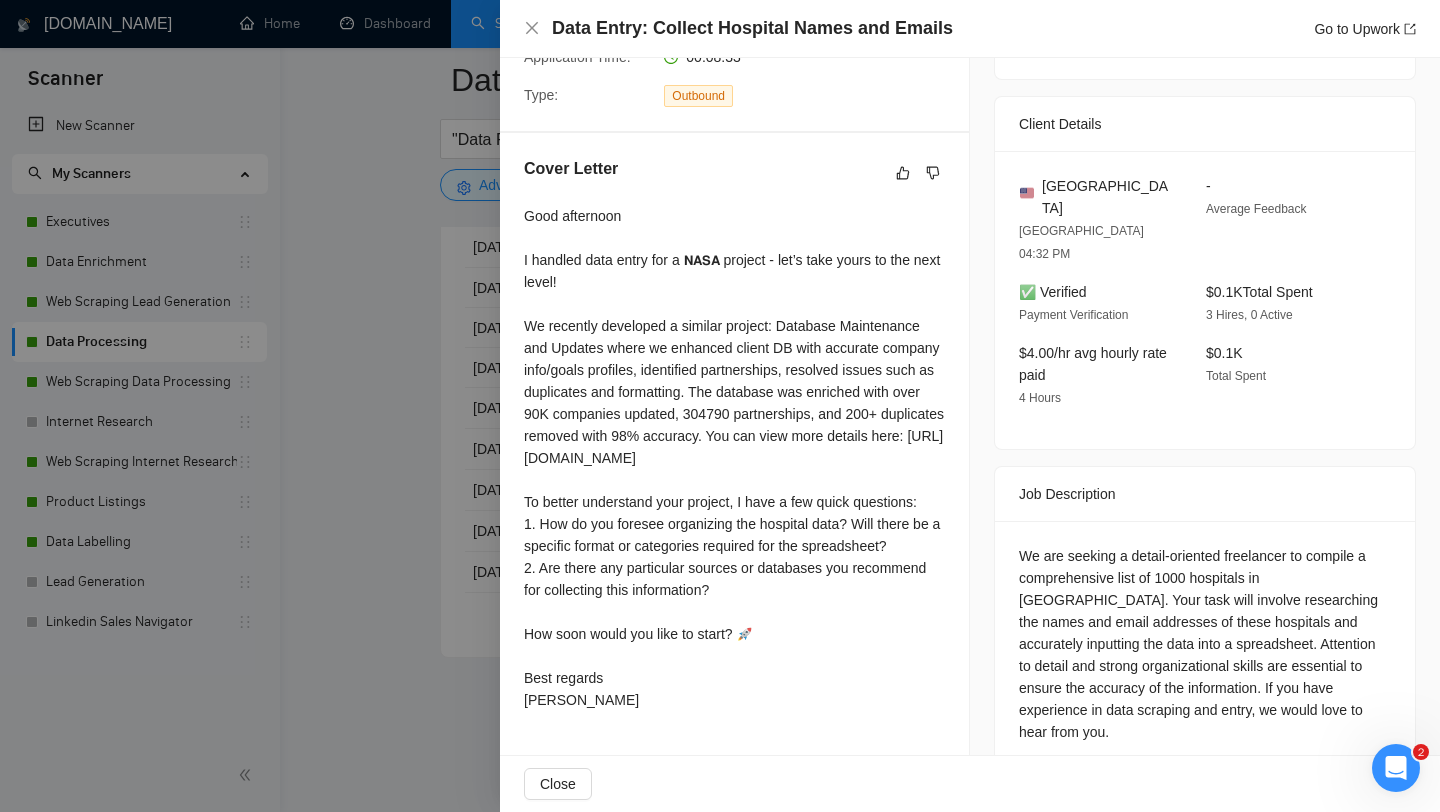 click at bounding box center (720, 406) 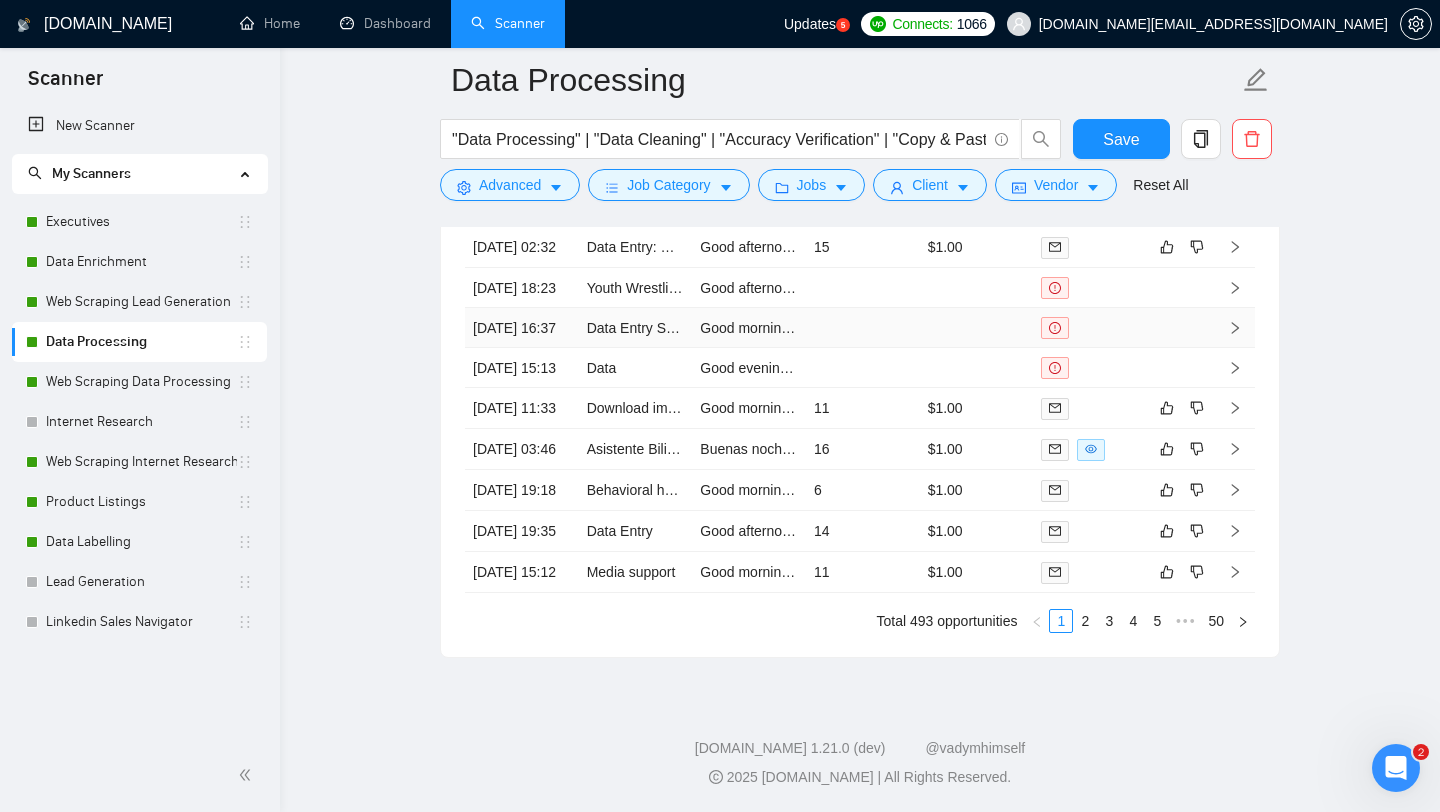 scroll, scrollTop: 4115, scrollLeft: 0, axis: vertical 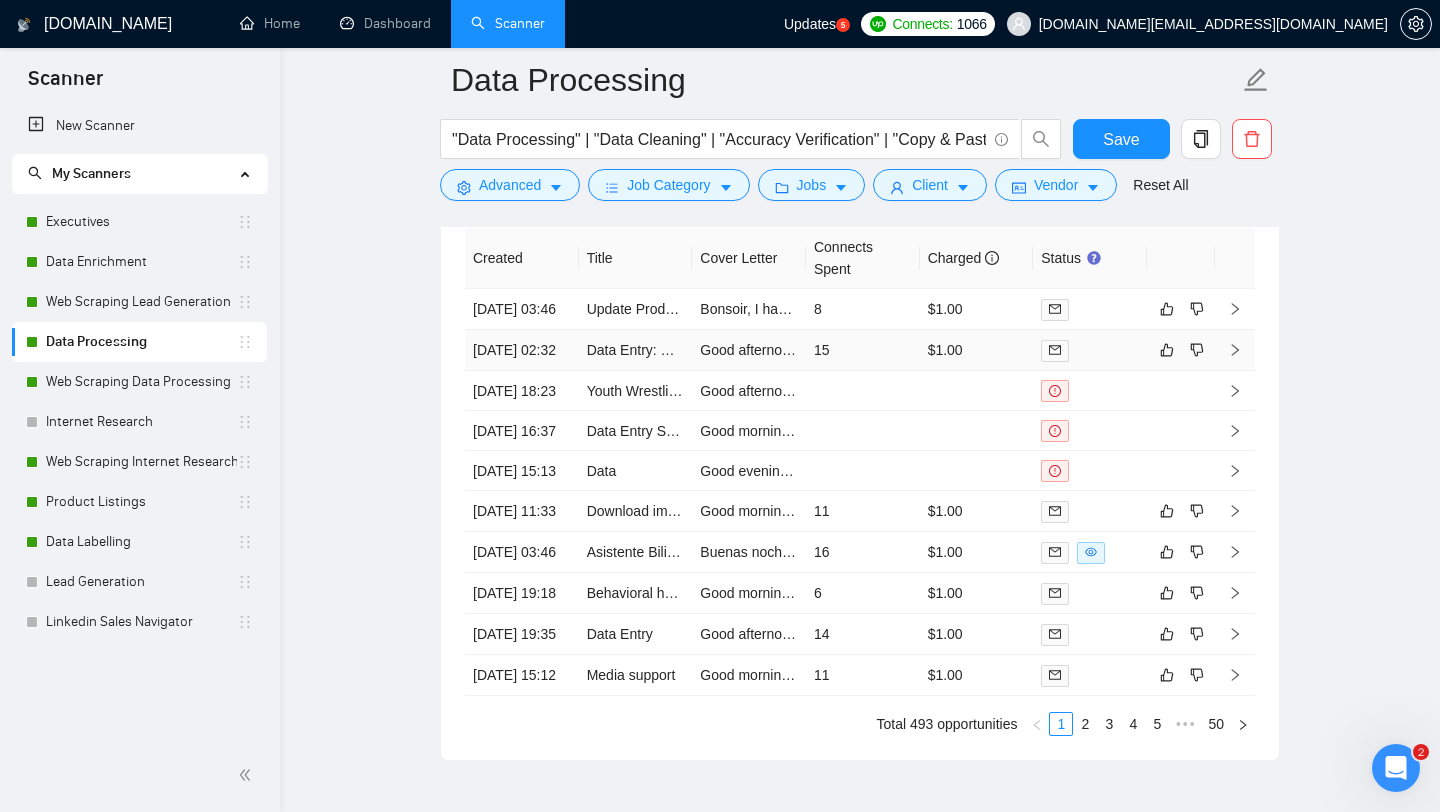 click on "Data Entry: Collect Hospital Names and Emails" at bounding box center [636, 350] 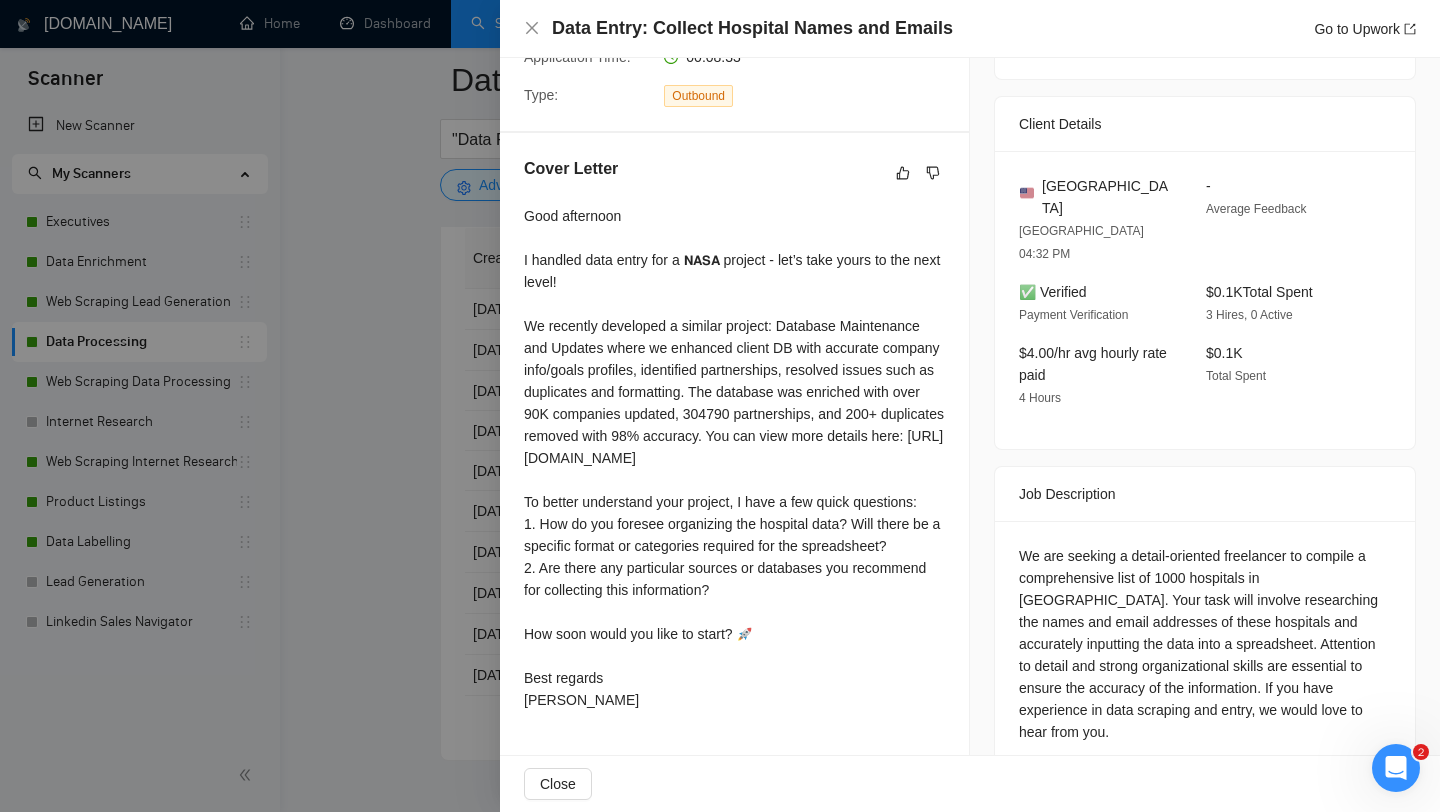 scroll, scrollTop: 441, scrollLeft: 0, axis: vertical 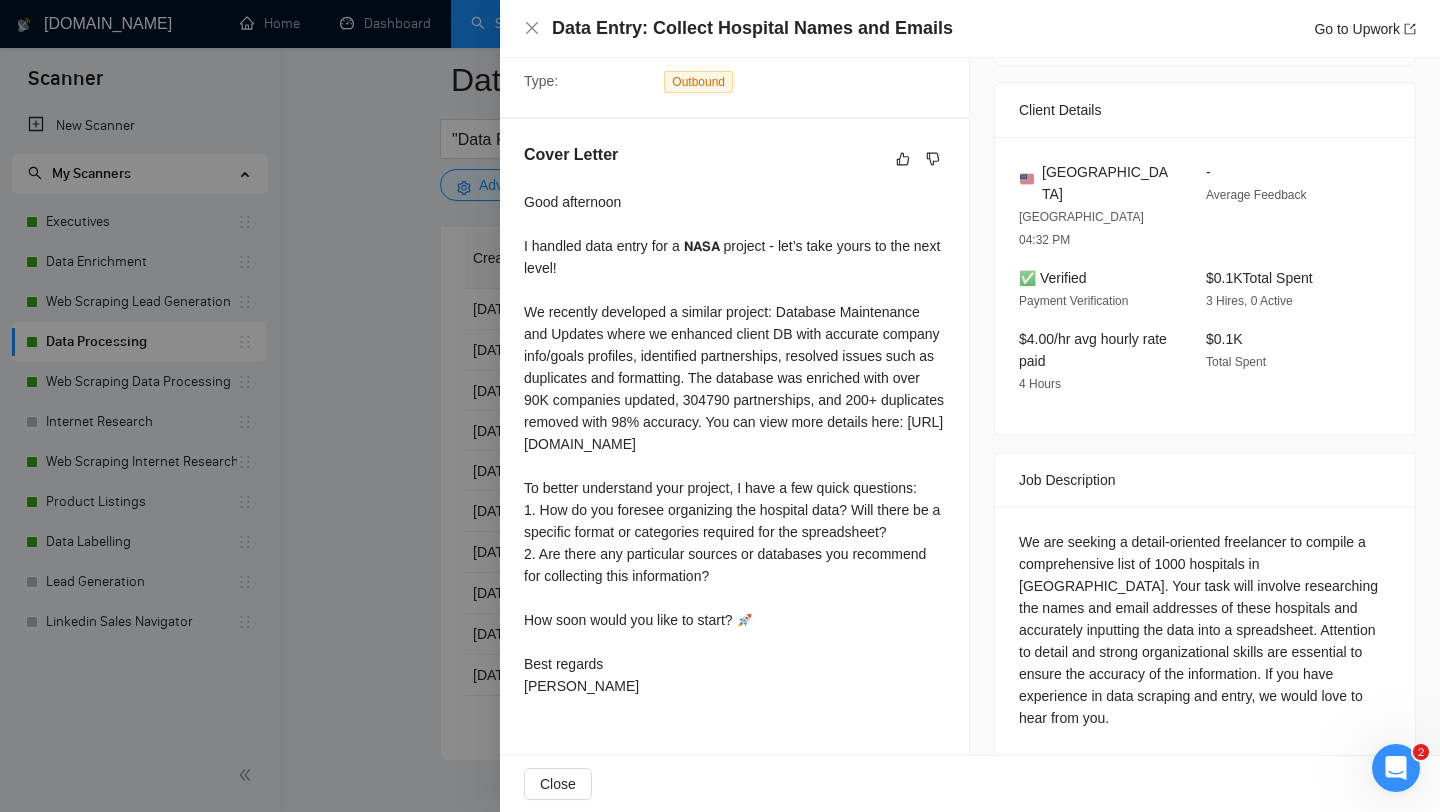 click at bounding box center [720, 406] 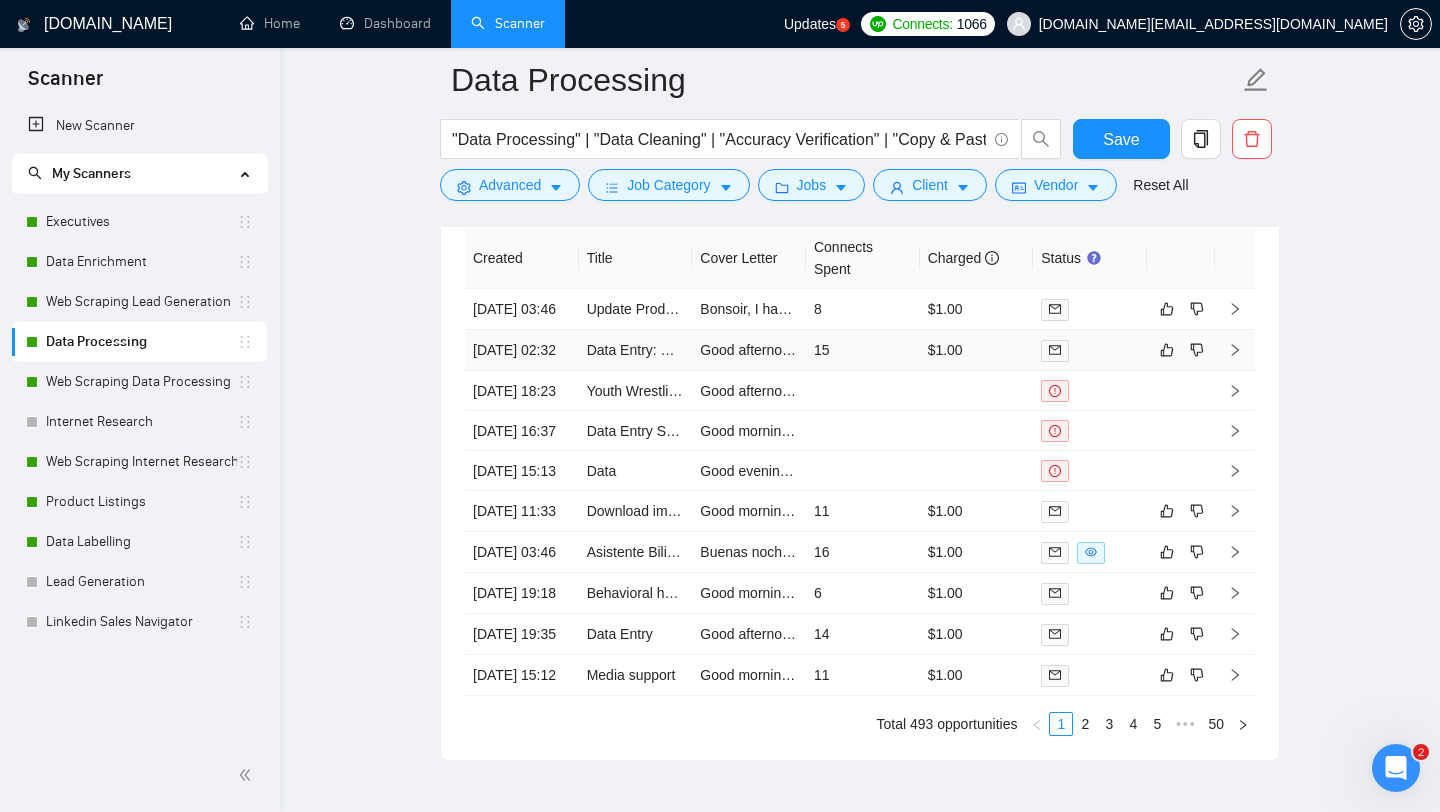 click on "Data Entry: Collect Hospital Names and Emails" at bounding box center [636, 350] 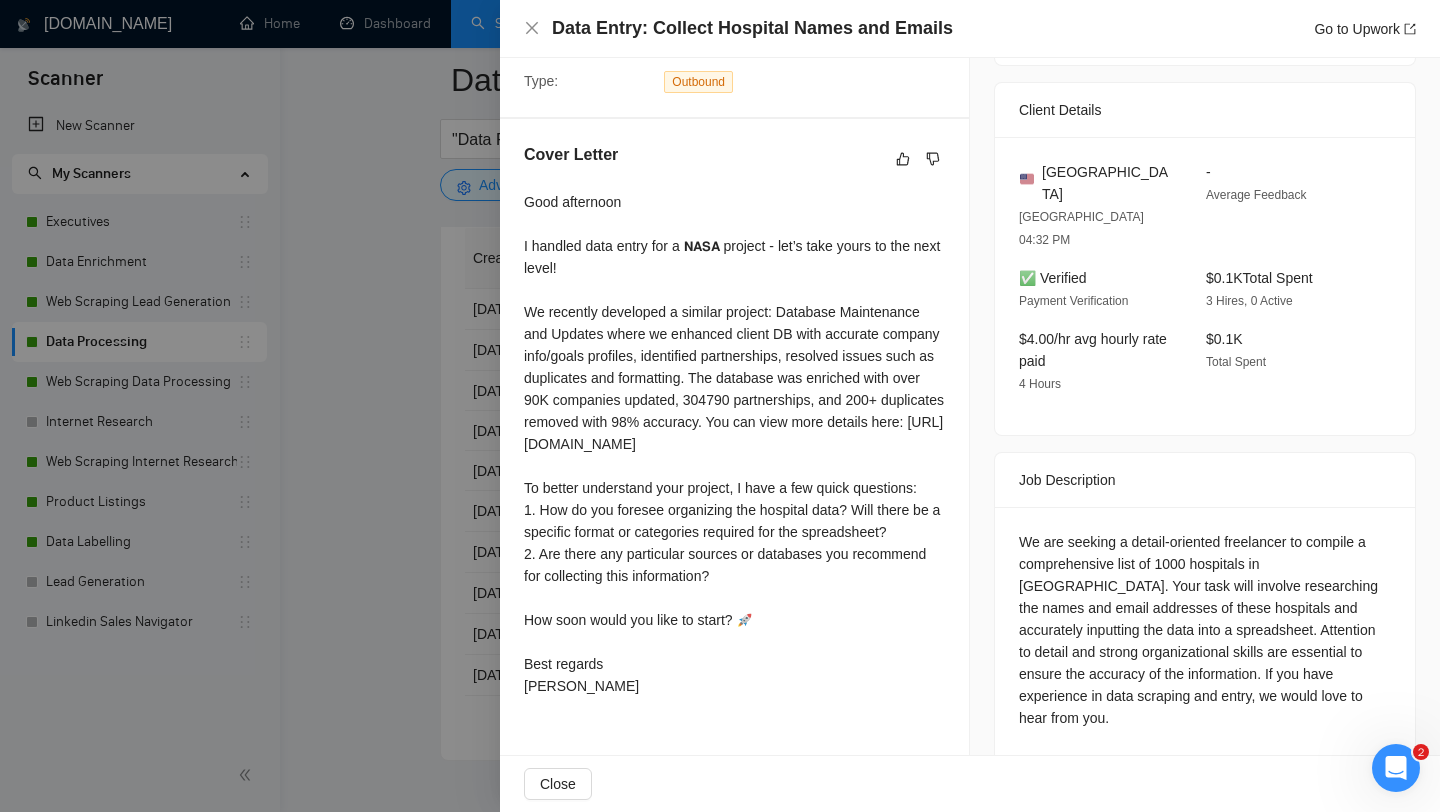 click at bounding box center (720, 406) 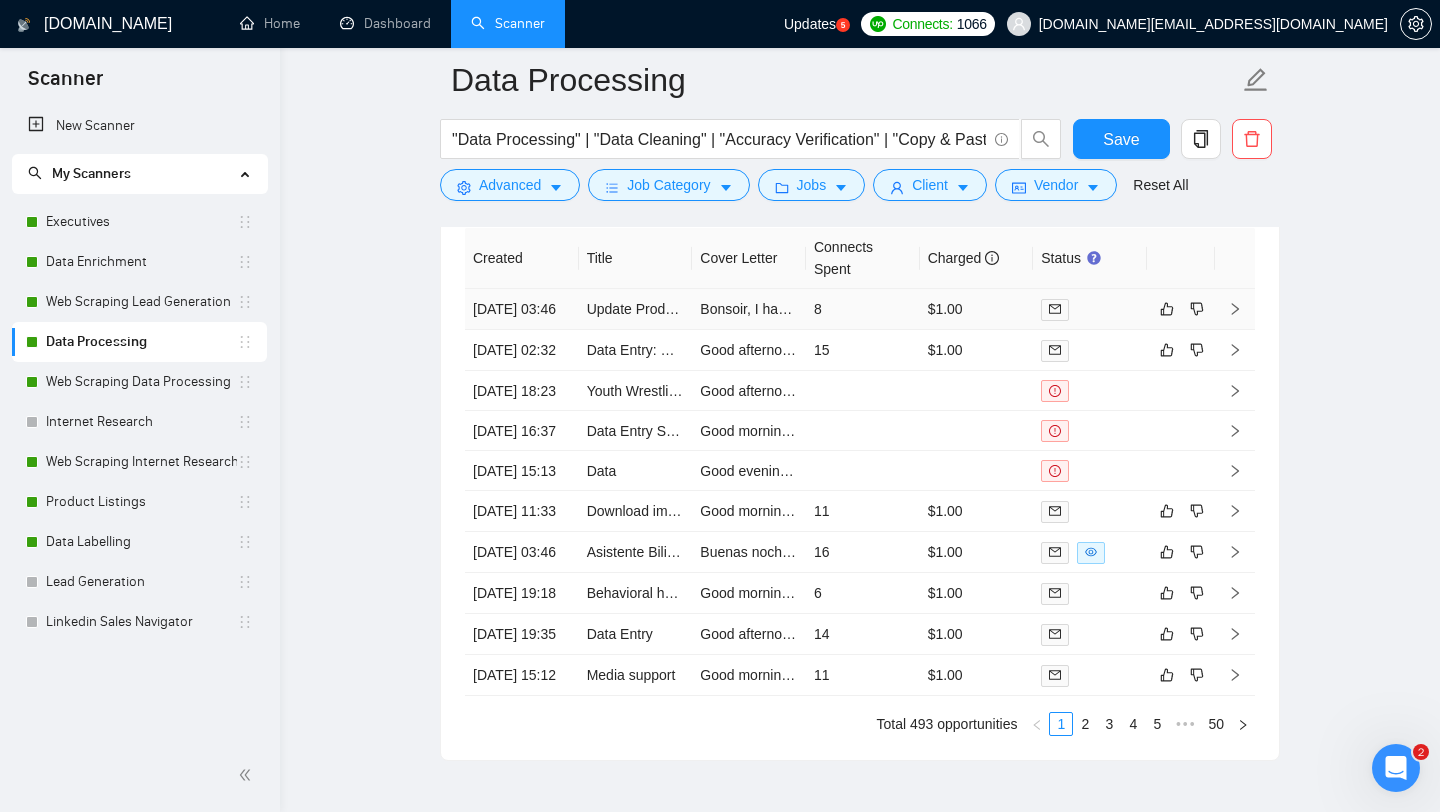 click on "Update Product Prices Using New Price Guide (Data Entry – Google Sheets)" at bounding box center [825, 309] 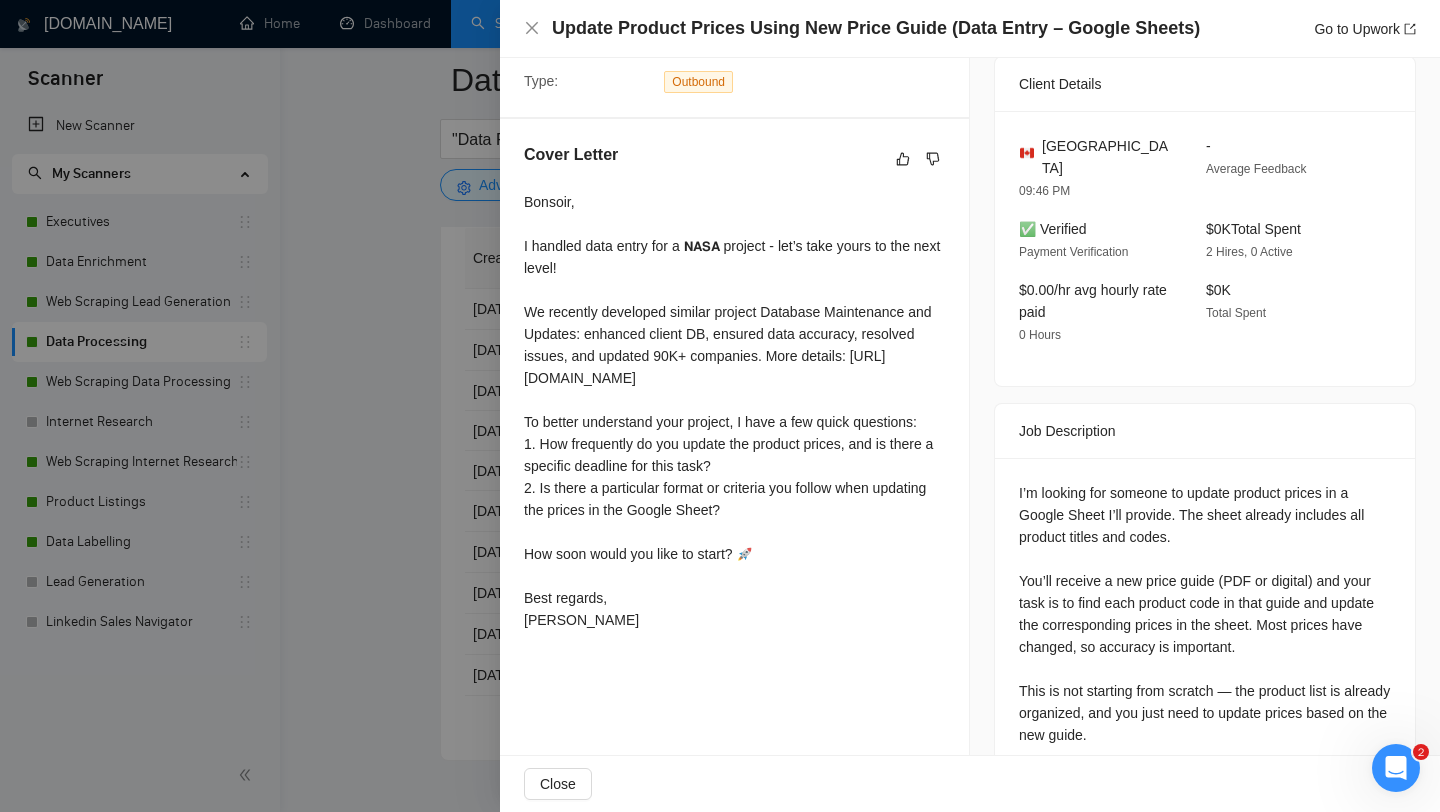 click at bounding box center (720, 406) 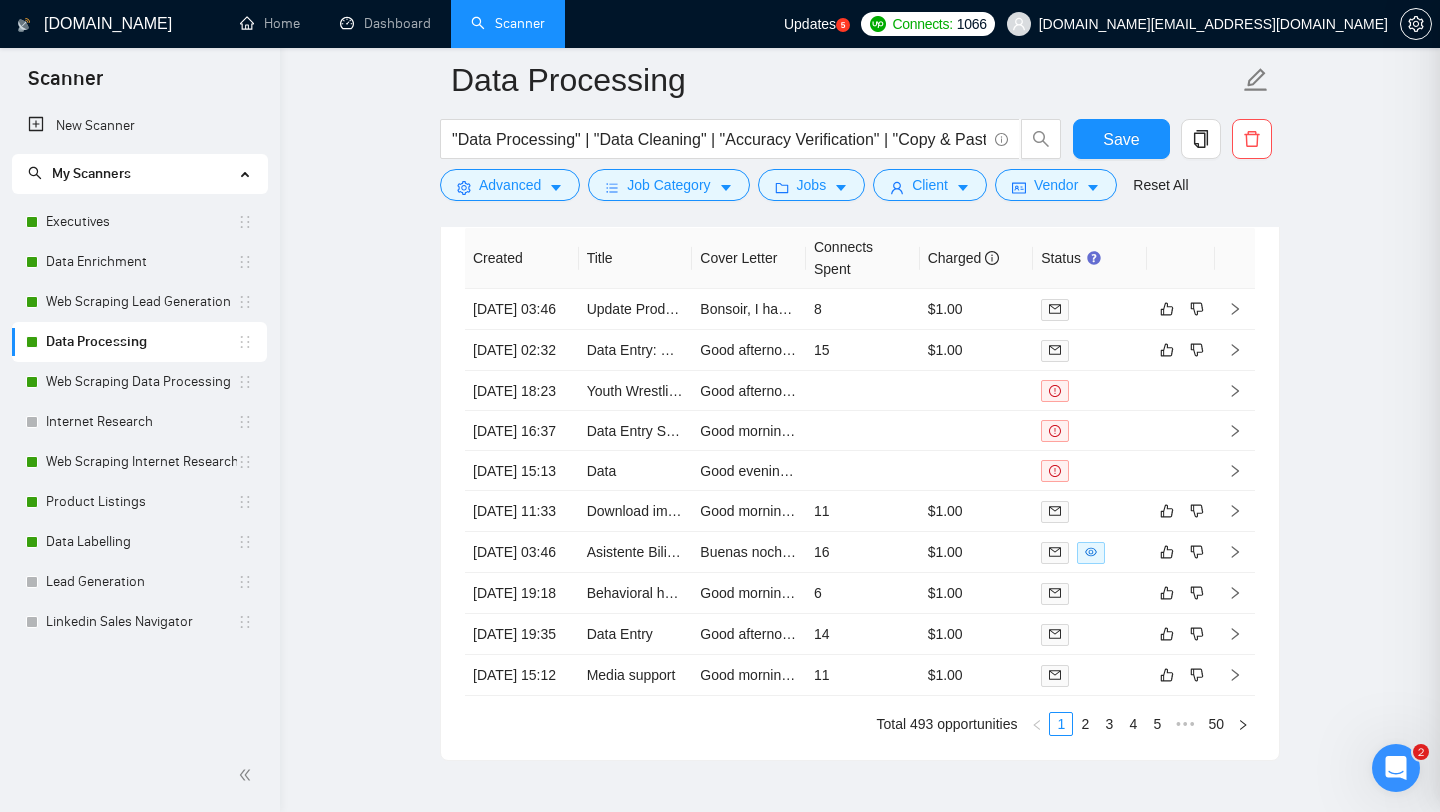 click on "Update Product Prices Using New Price Guide (Data Entry – Google Sheets)" at bounding box center (636, 309) 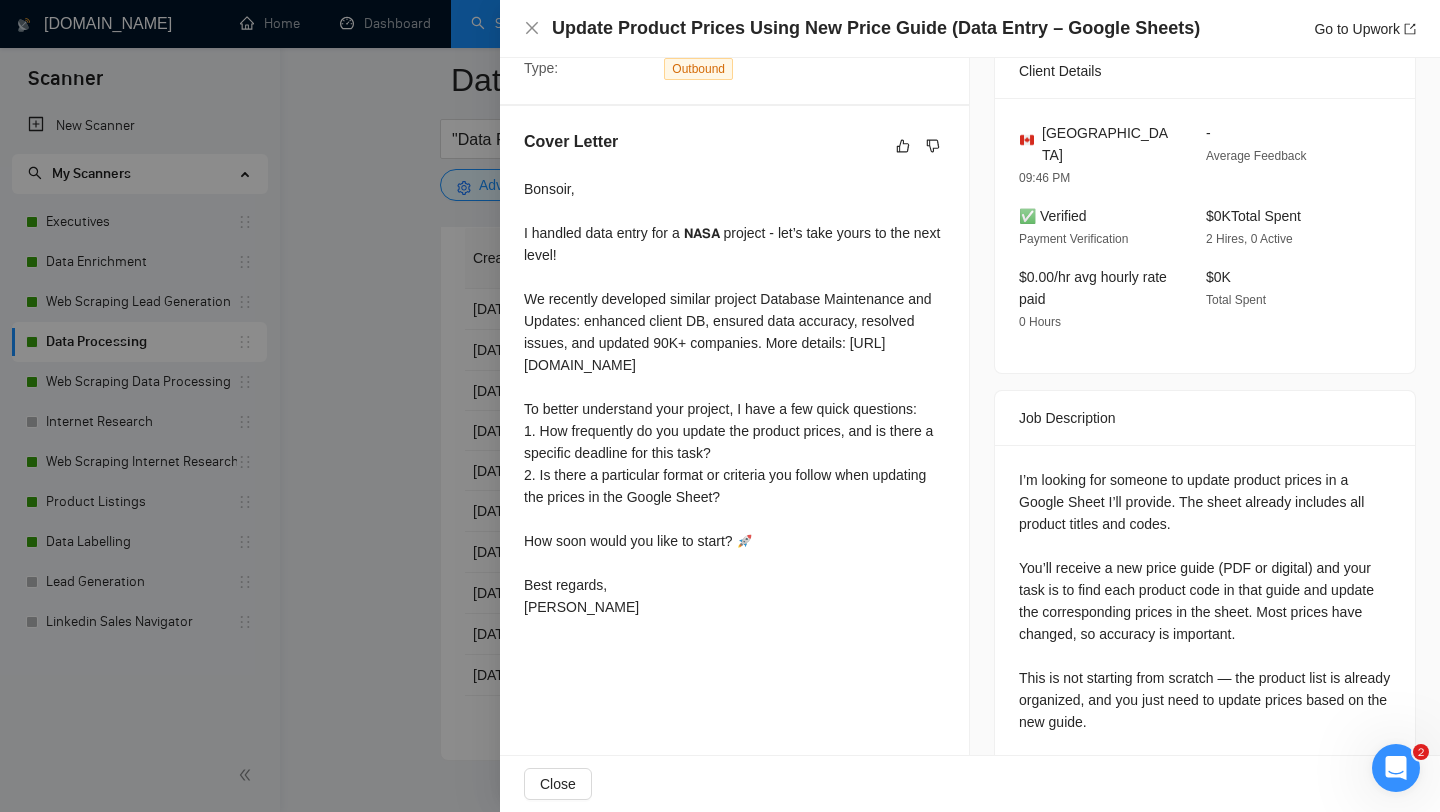 scroll, scrollTop: 455, scrollLeft: 0, axis: vertical 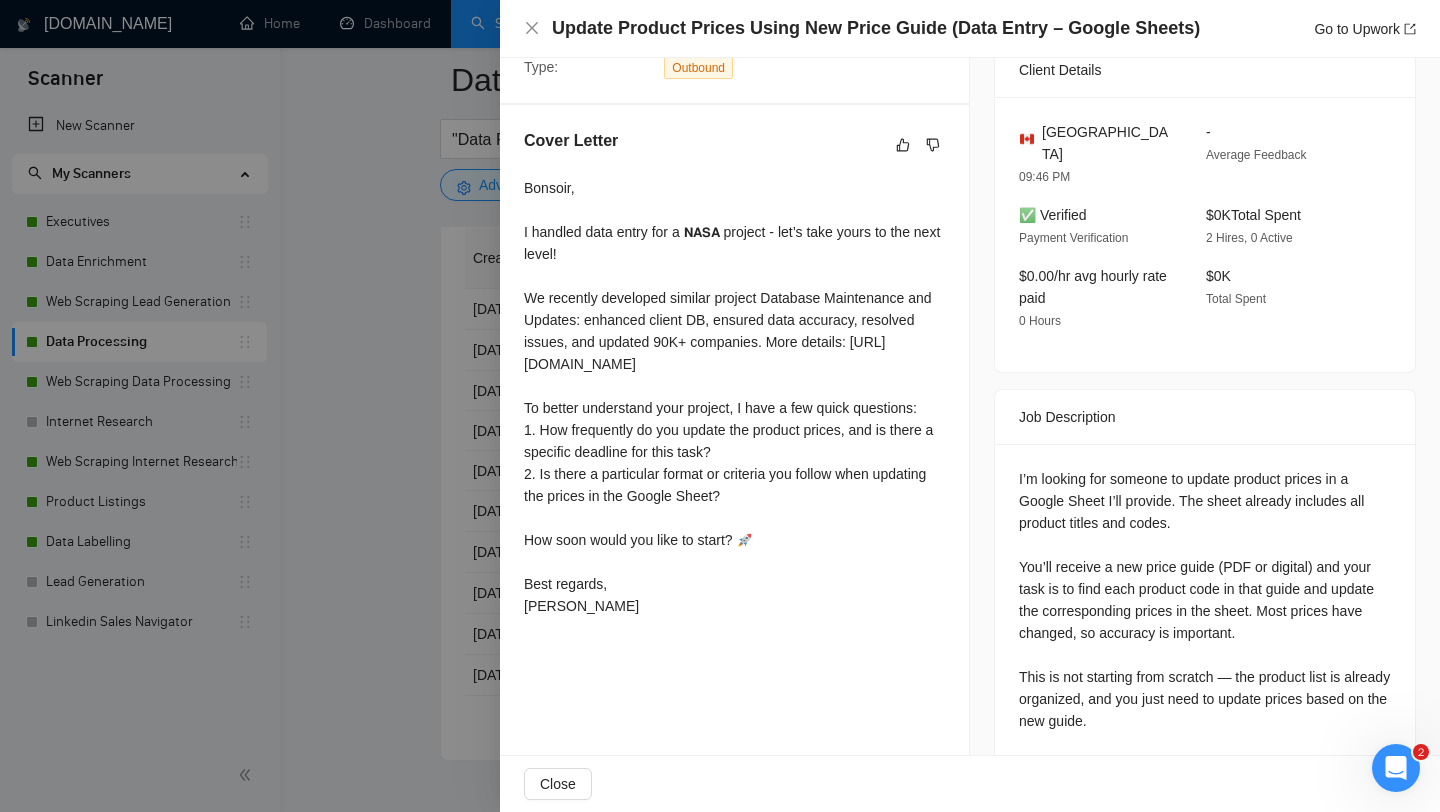 click at bounding box center (720, 406) 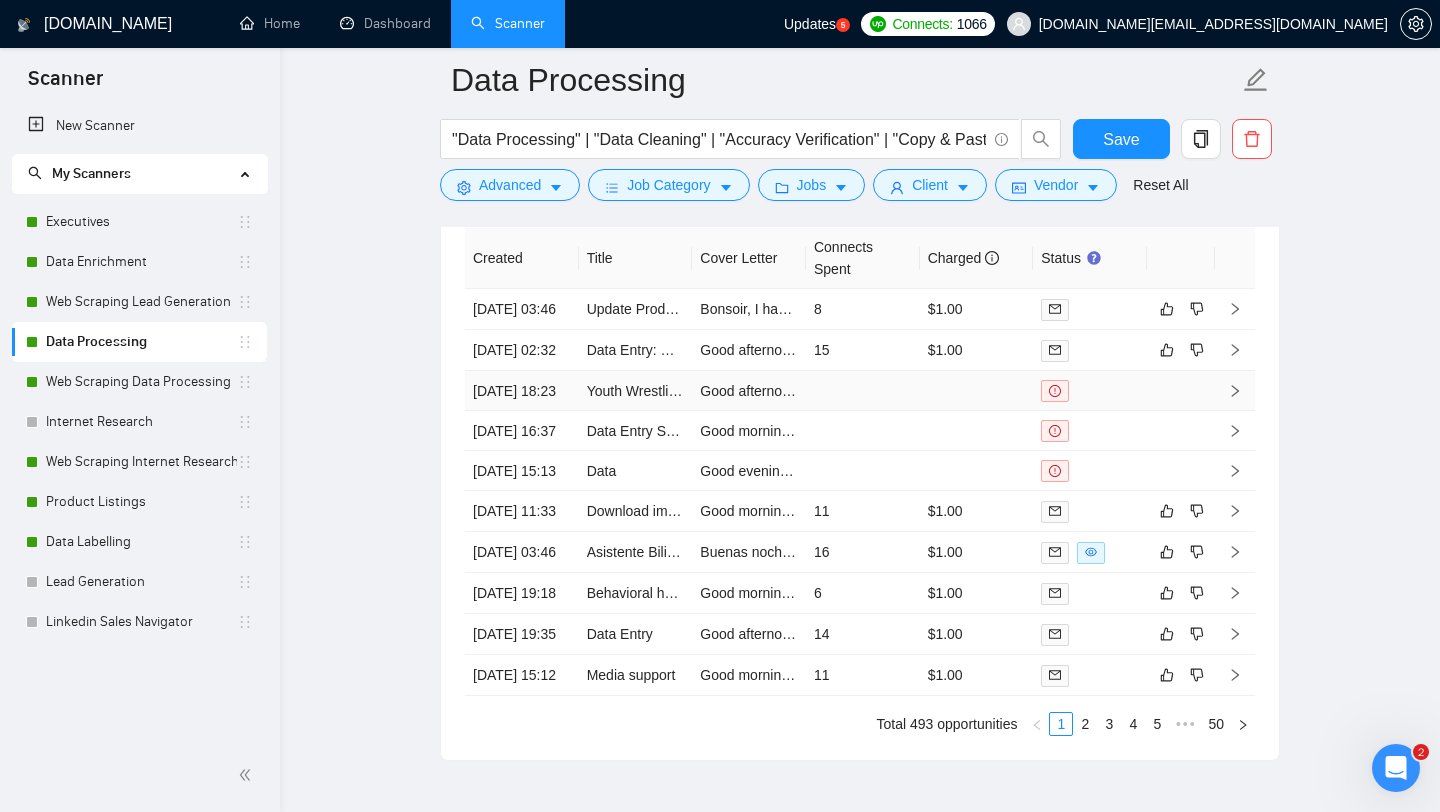 click on "Youth Wrestling Clubs/Teams Data Compilation" at bounding box center (636, 391) 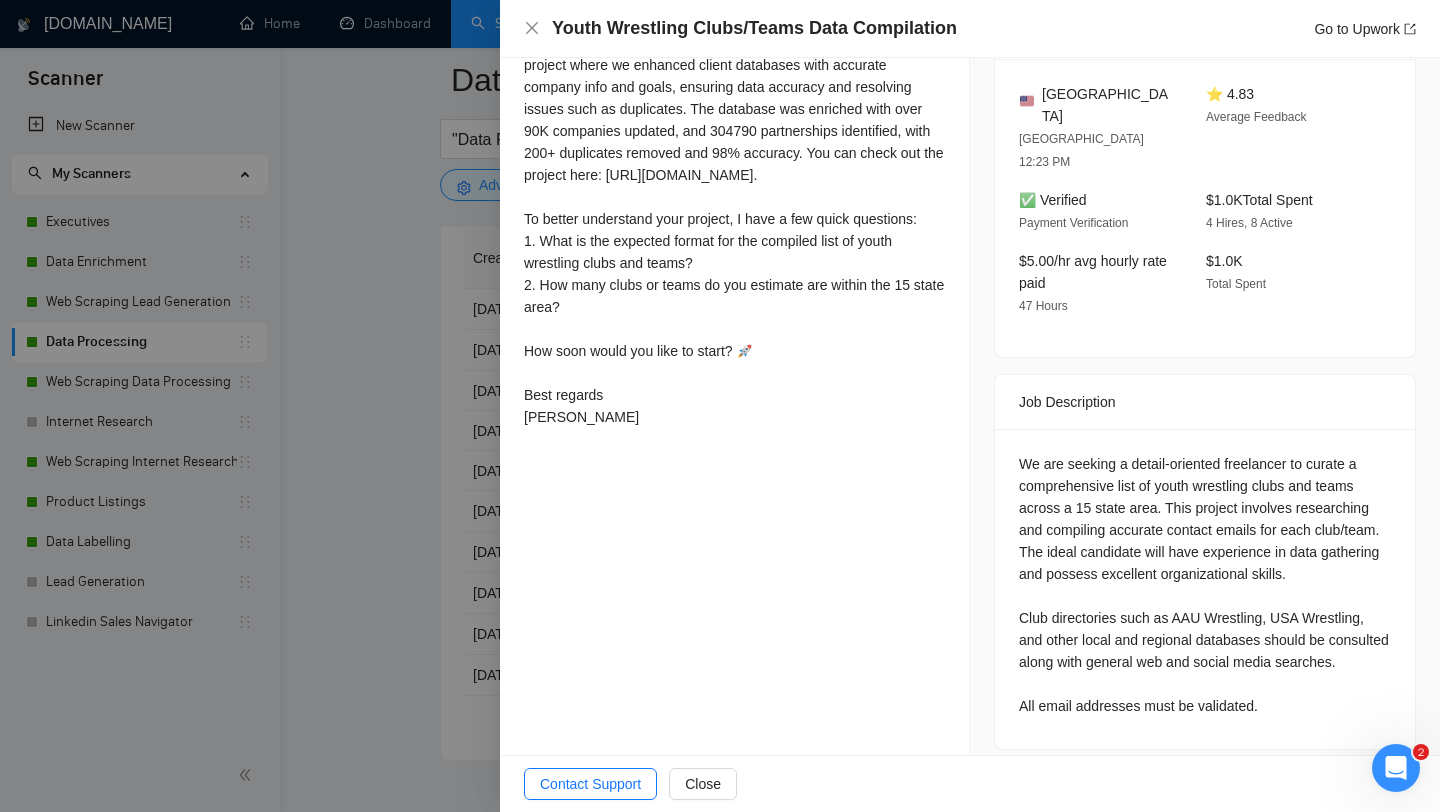 scroll, scrollTop: 652, scrollLeft: 0, axis: vertical 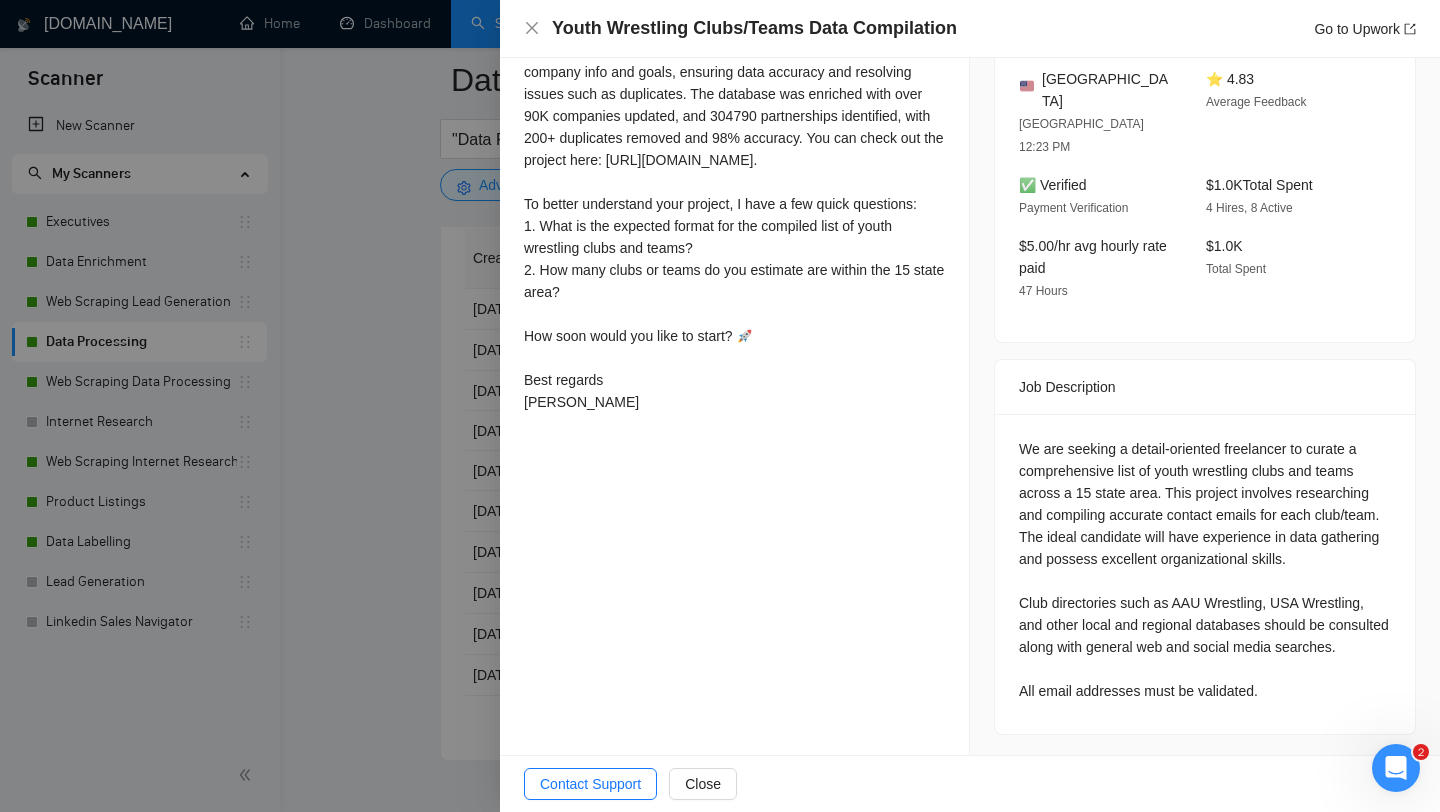 click at bounding box center [720, 406] 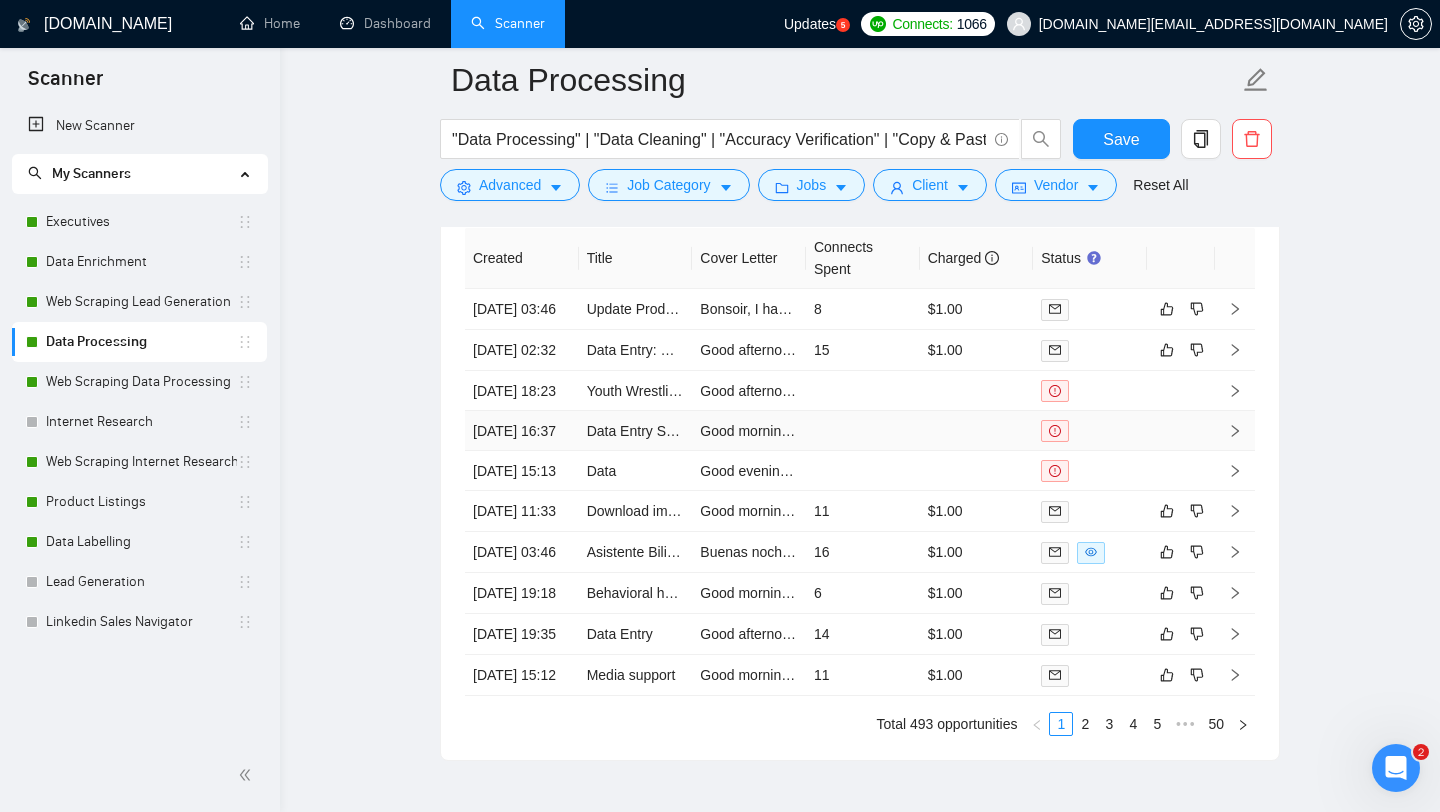 click on "Data Entry Specialist for Clinical Research" at bounding box center (636, 431) 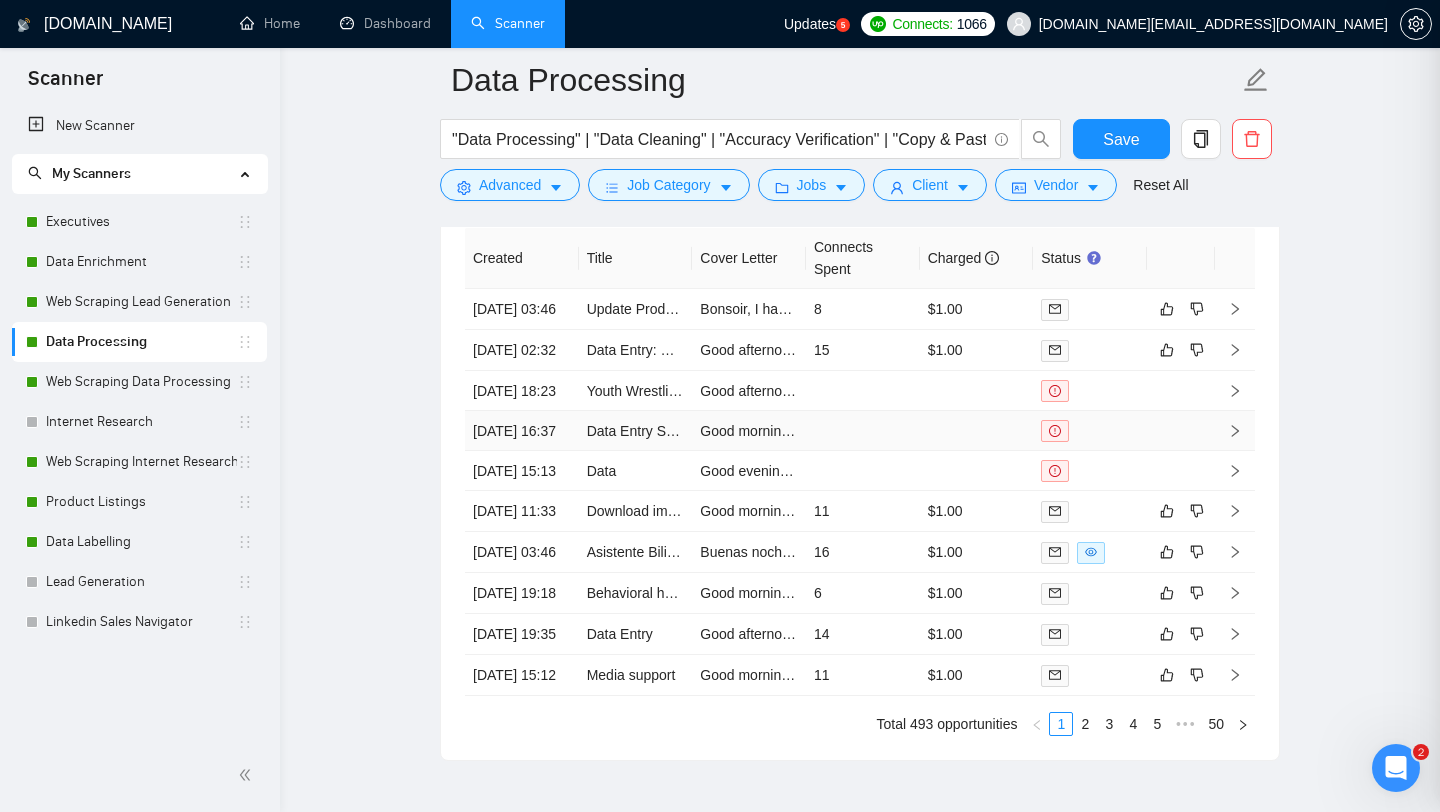 scroll, scrollTop: 590, scrollLeft: 0, axis: vertical 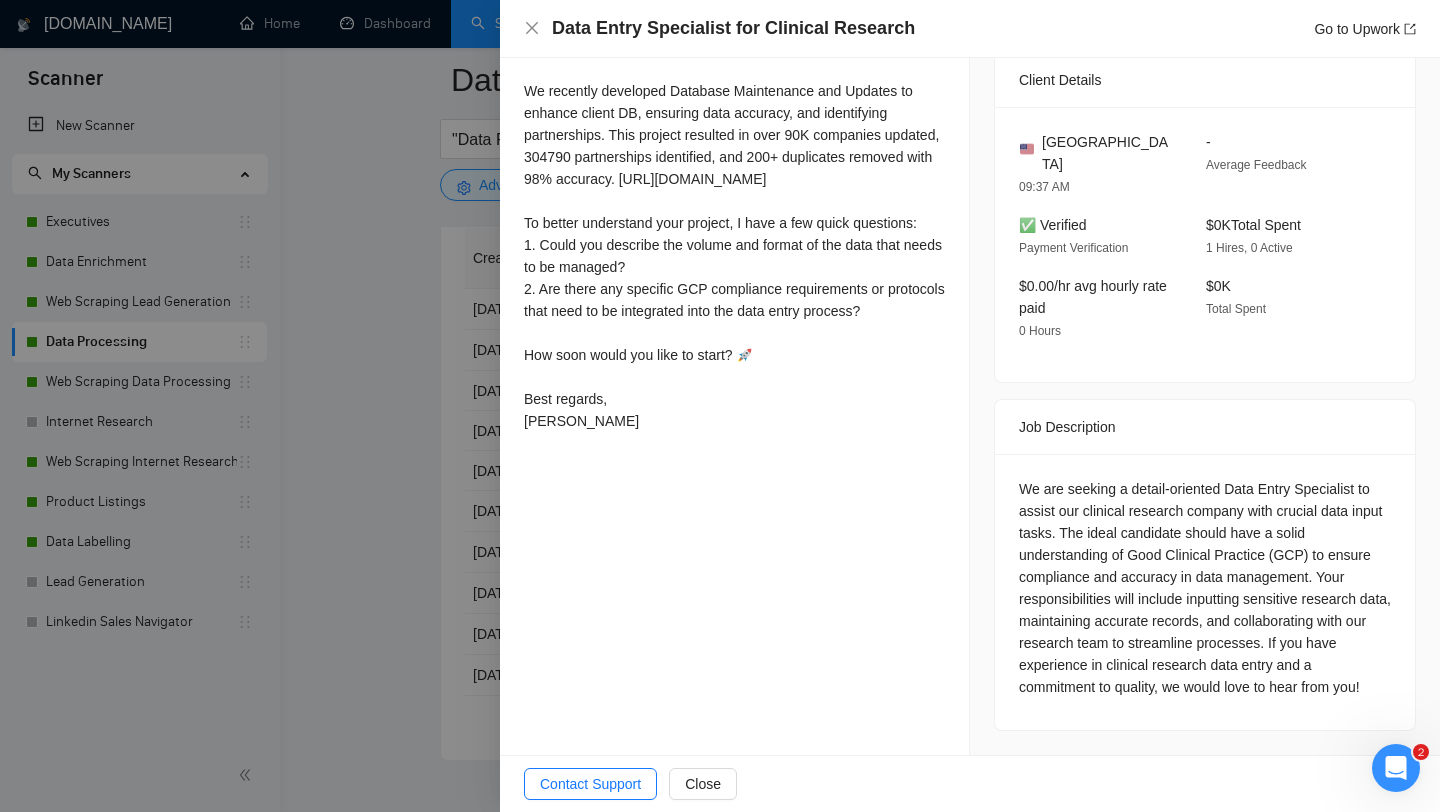 click at bounding box center [720, 406] 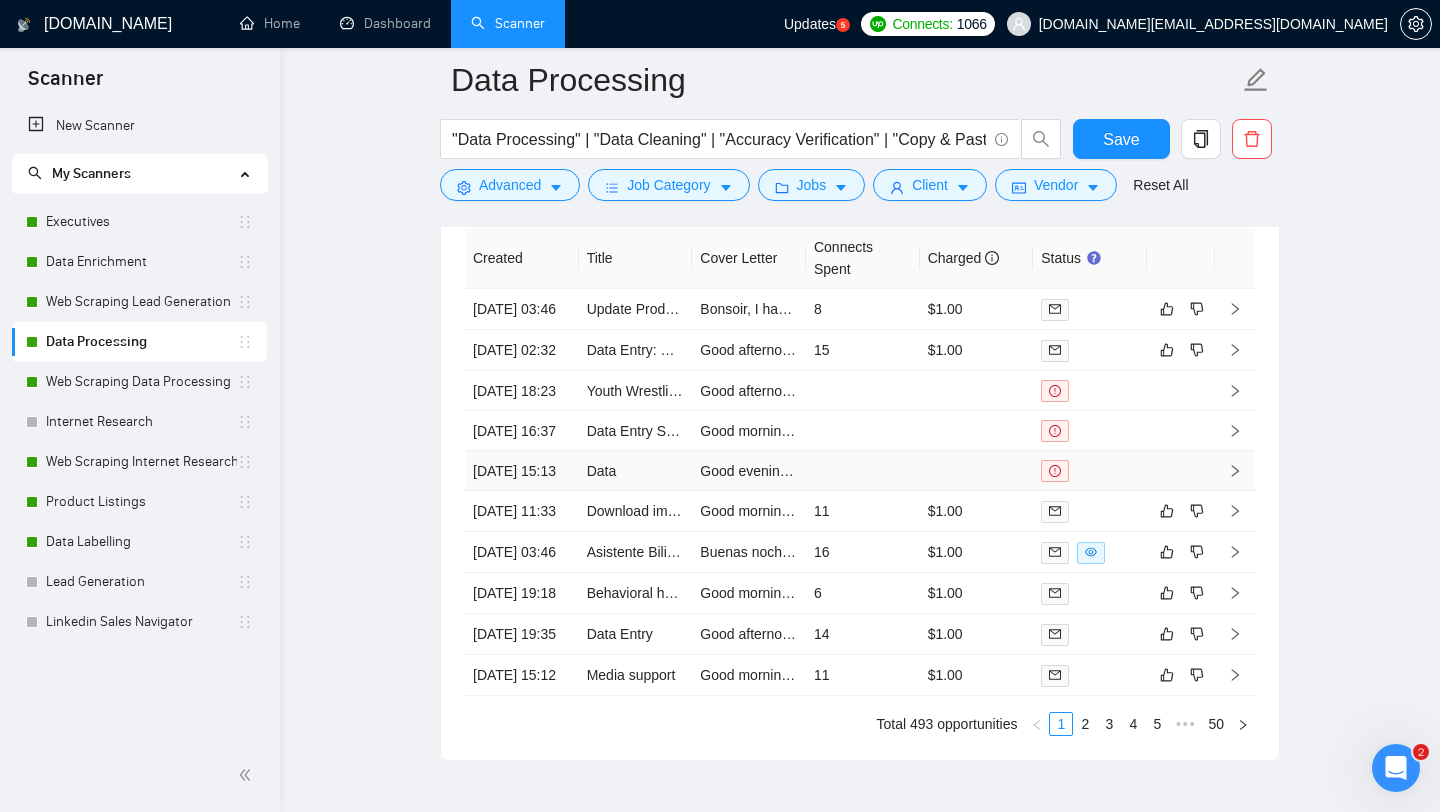 click on "Data" at bounding box center (636, 471) 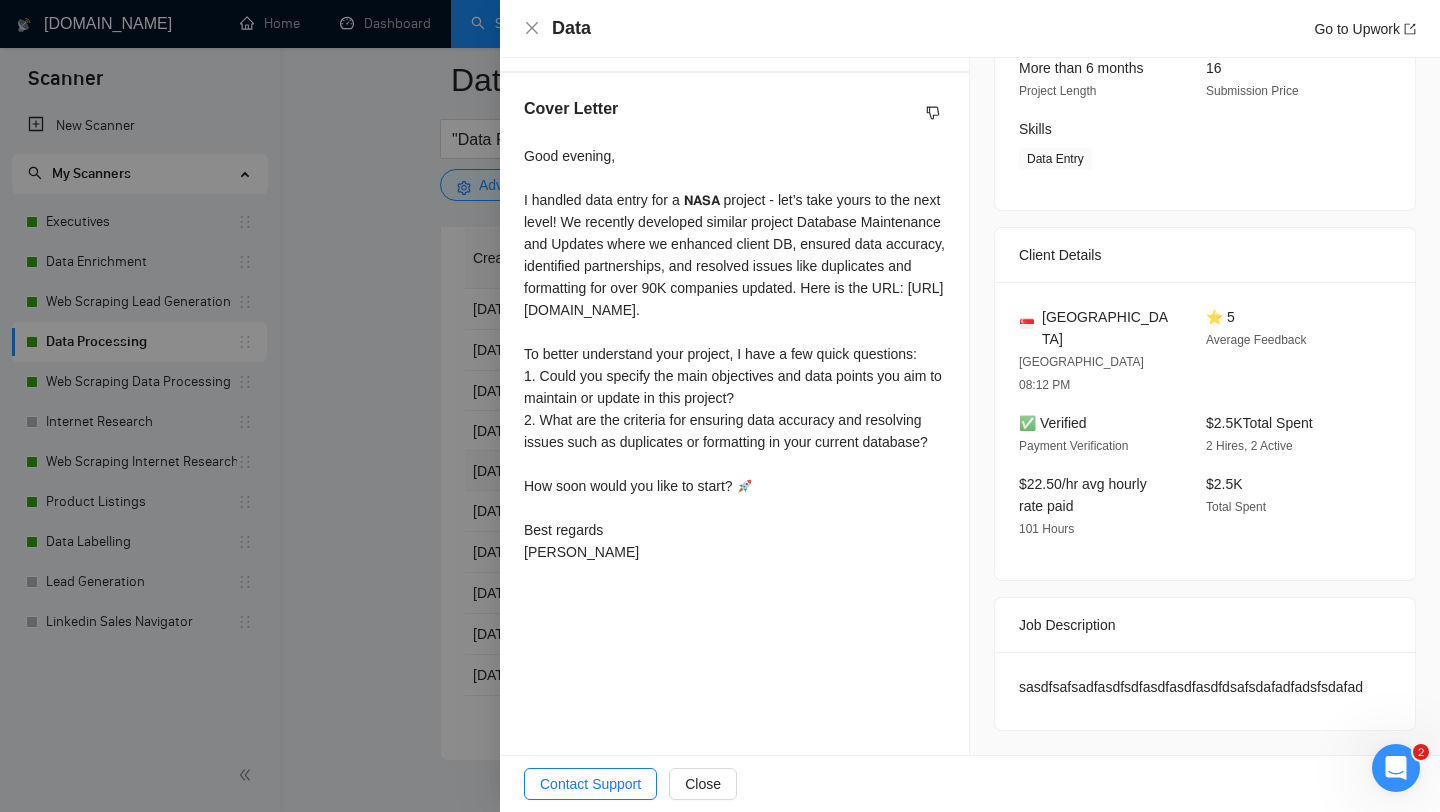 scroll, scrollTop: 366, scrollLeft: 0, axis: vertical 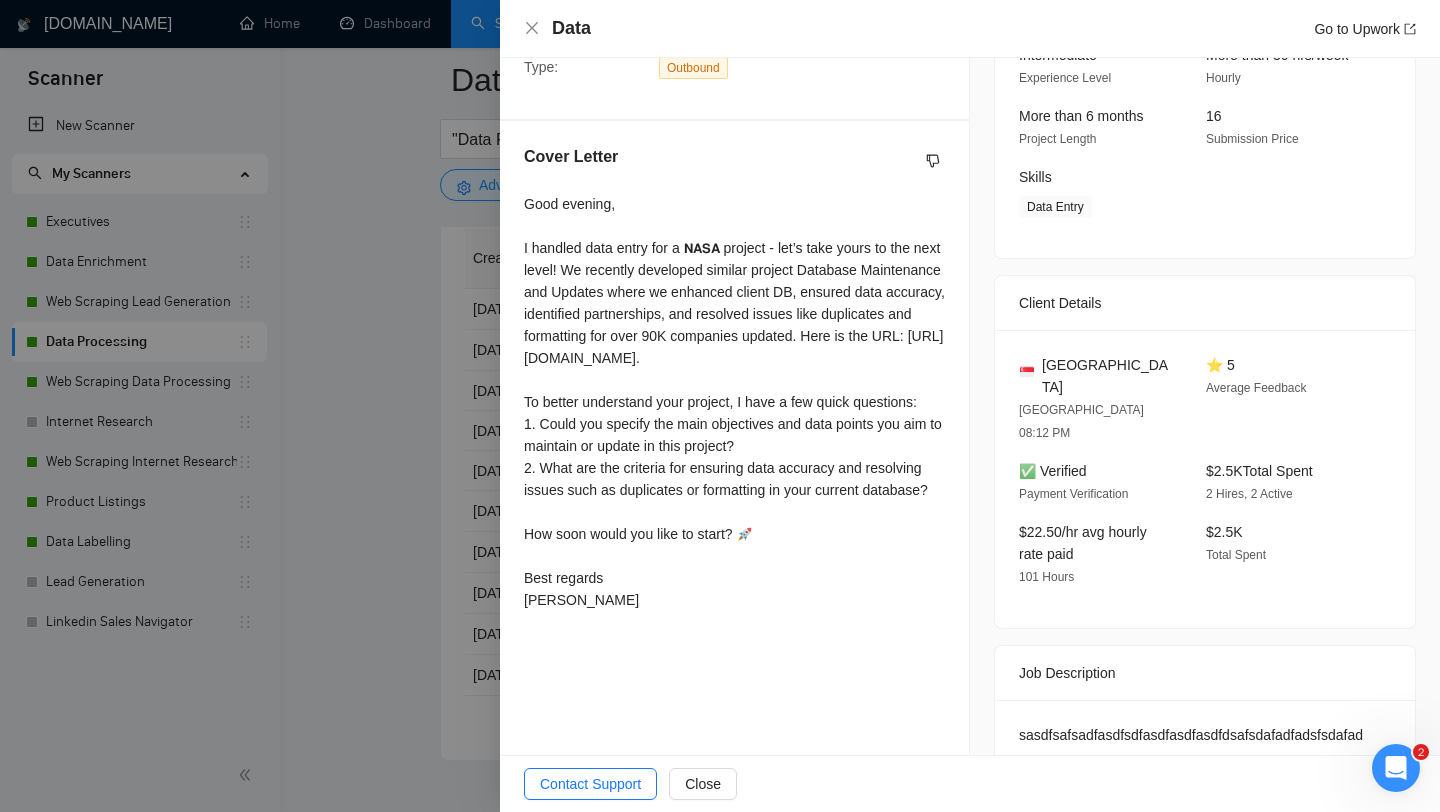 click at bounding box center [720, 406] 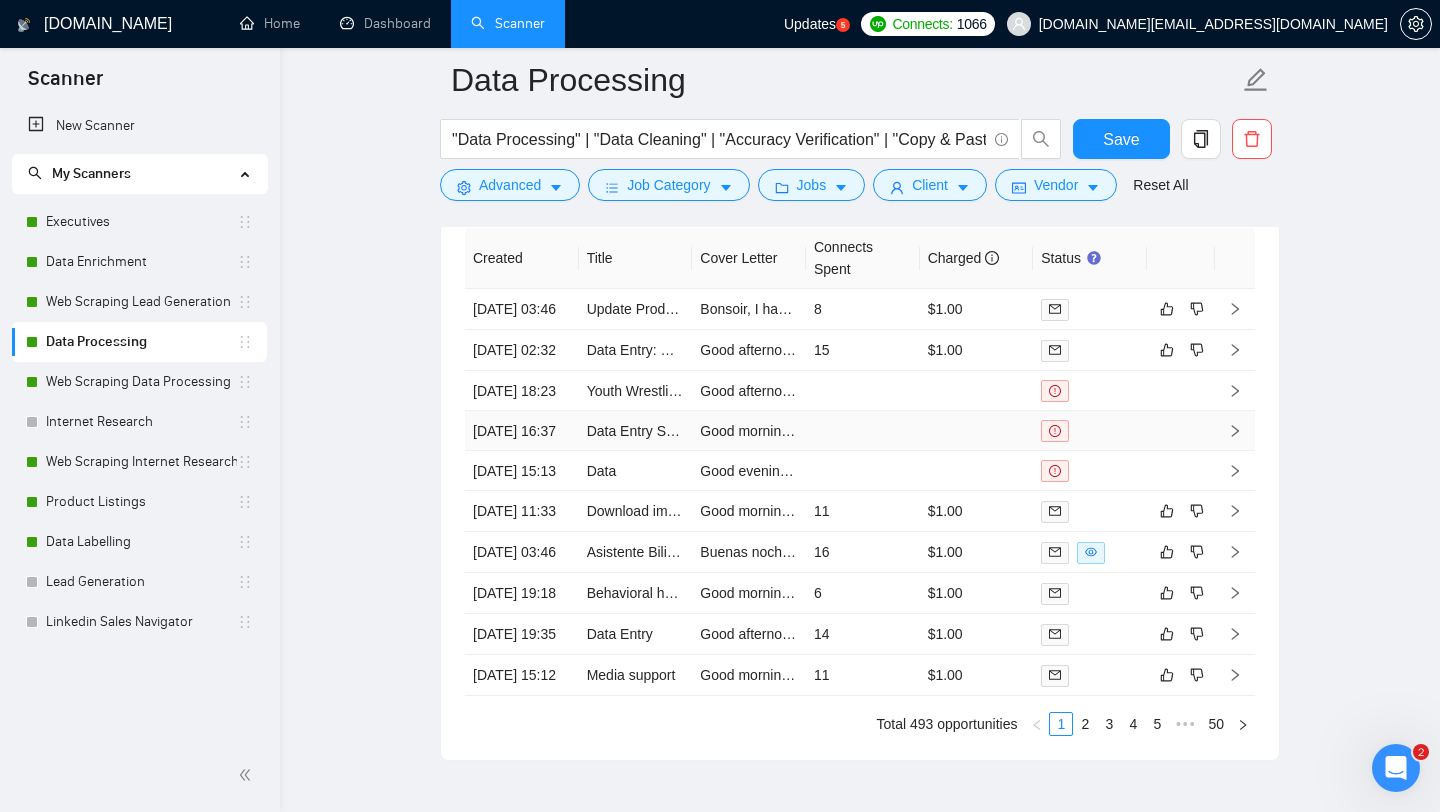 scroll, scrollTop: 4299, scrollLeft: 0, axis: vertical 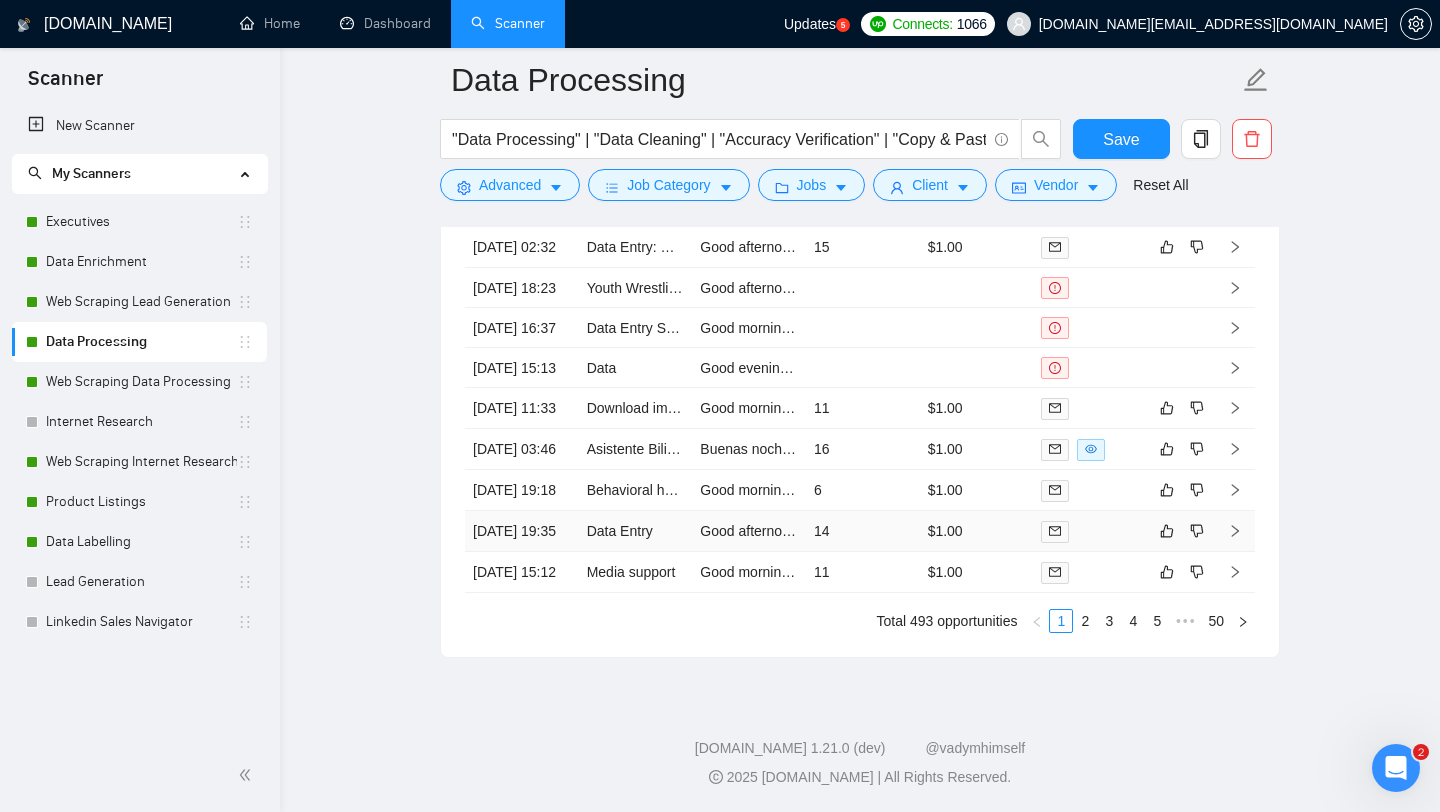 click on "Data Entry" at bounding box center (636, 531) 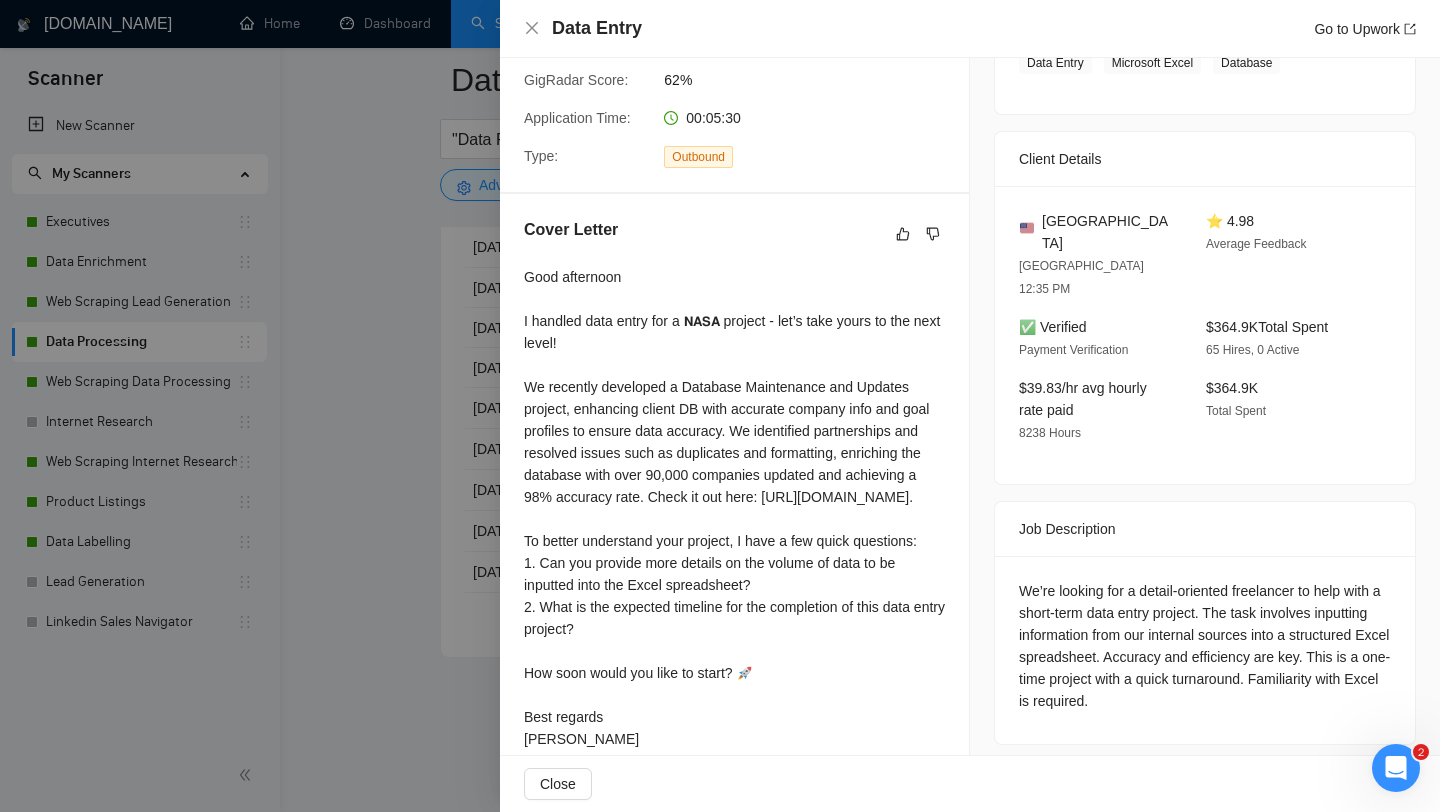 scroll, scrollTop: 369, scrollLeft: 0, axis: vertical 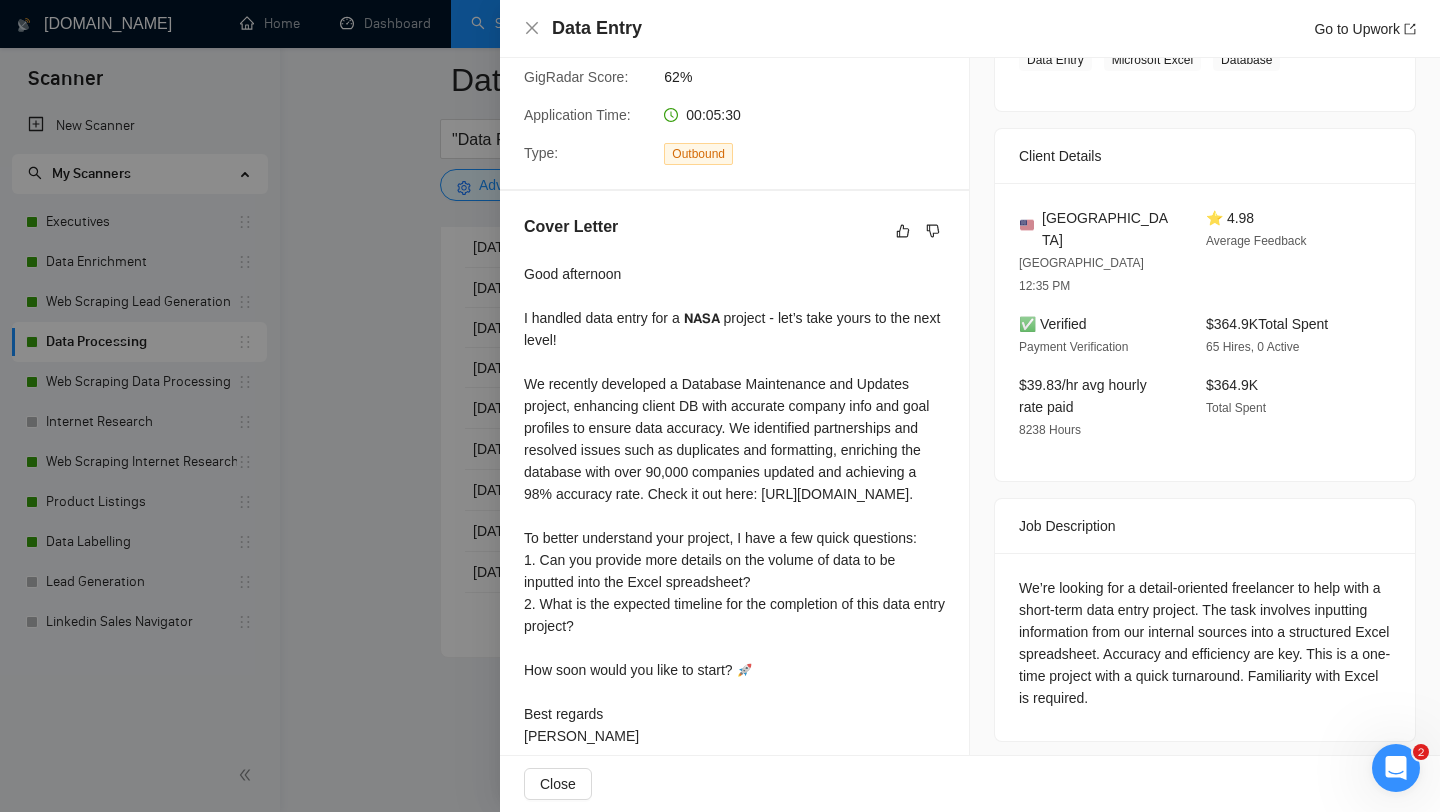 click at bounding box center (720, 406) 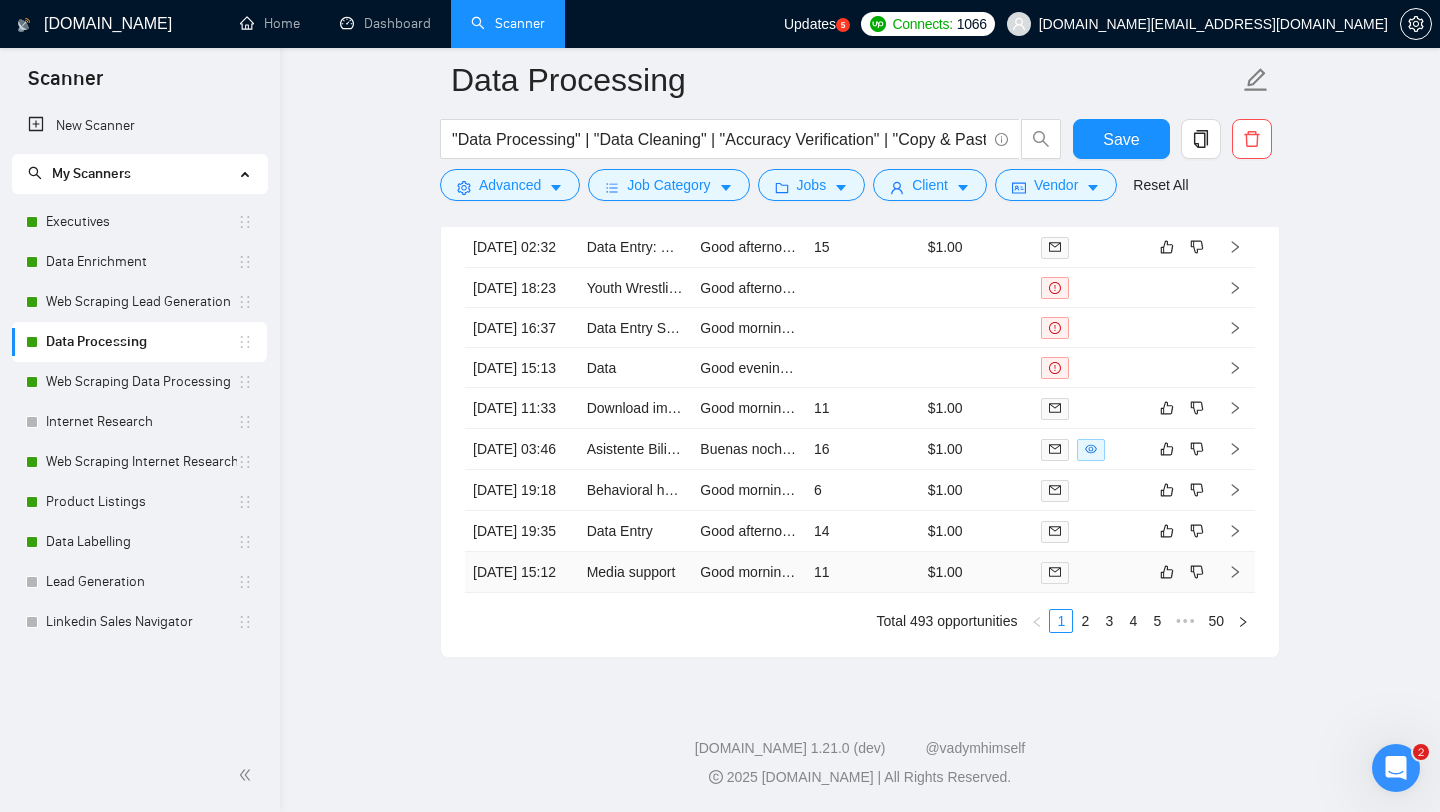 click on "Media support" at bounding box center (636, 572) 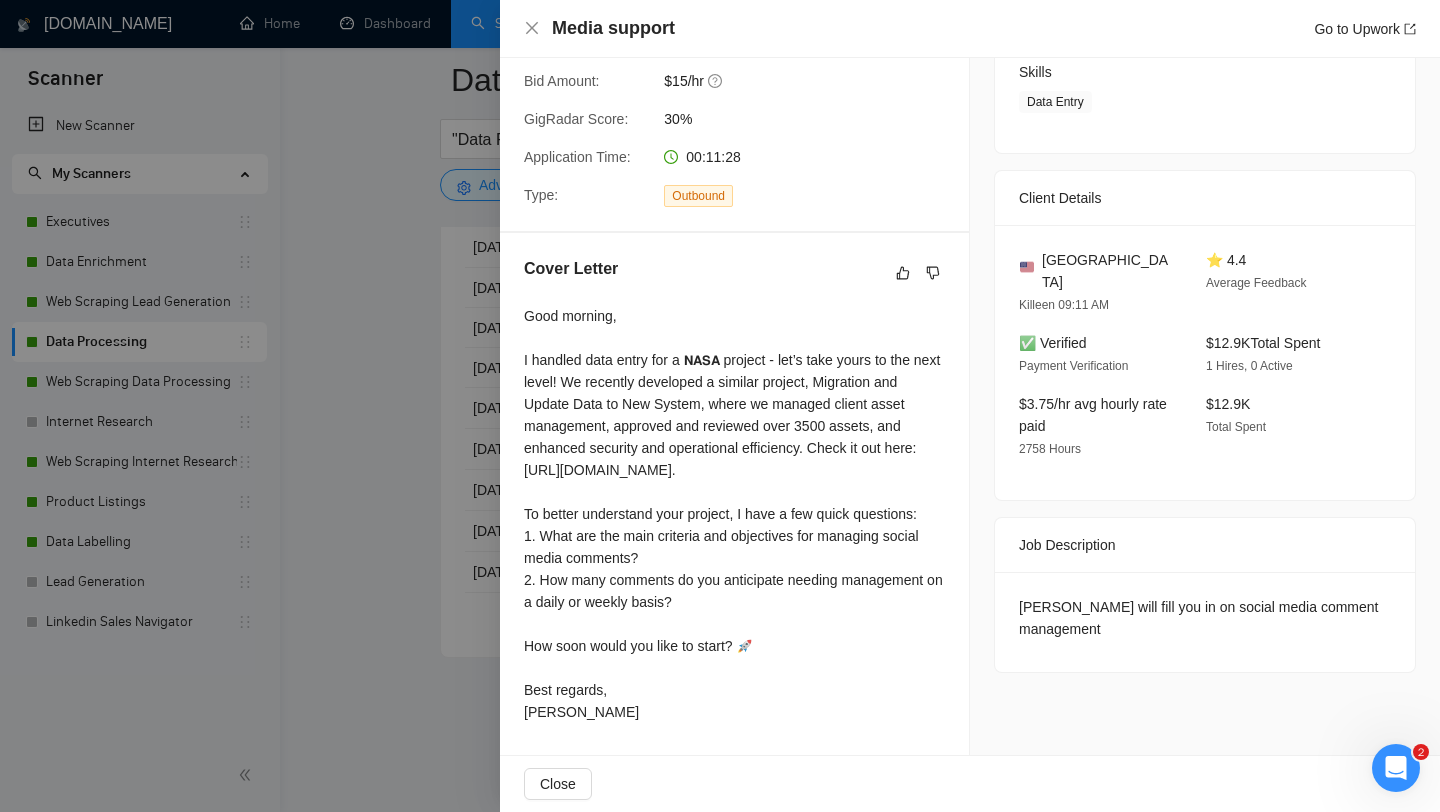 click at bounding box center [720, 406] 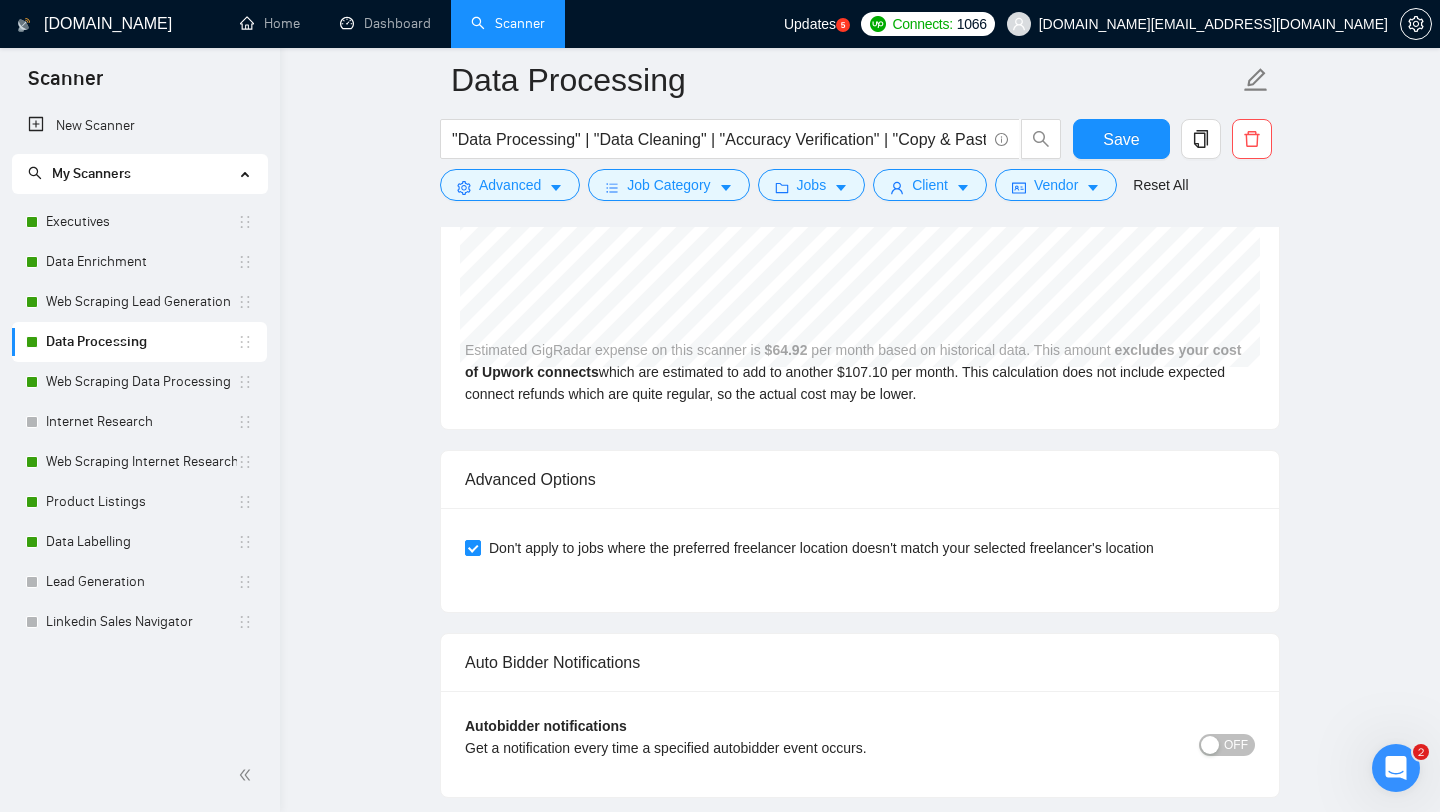 scroll, scrollTop: 2935, scrollLeft: 0, axis: vertical 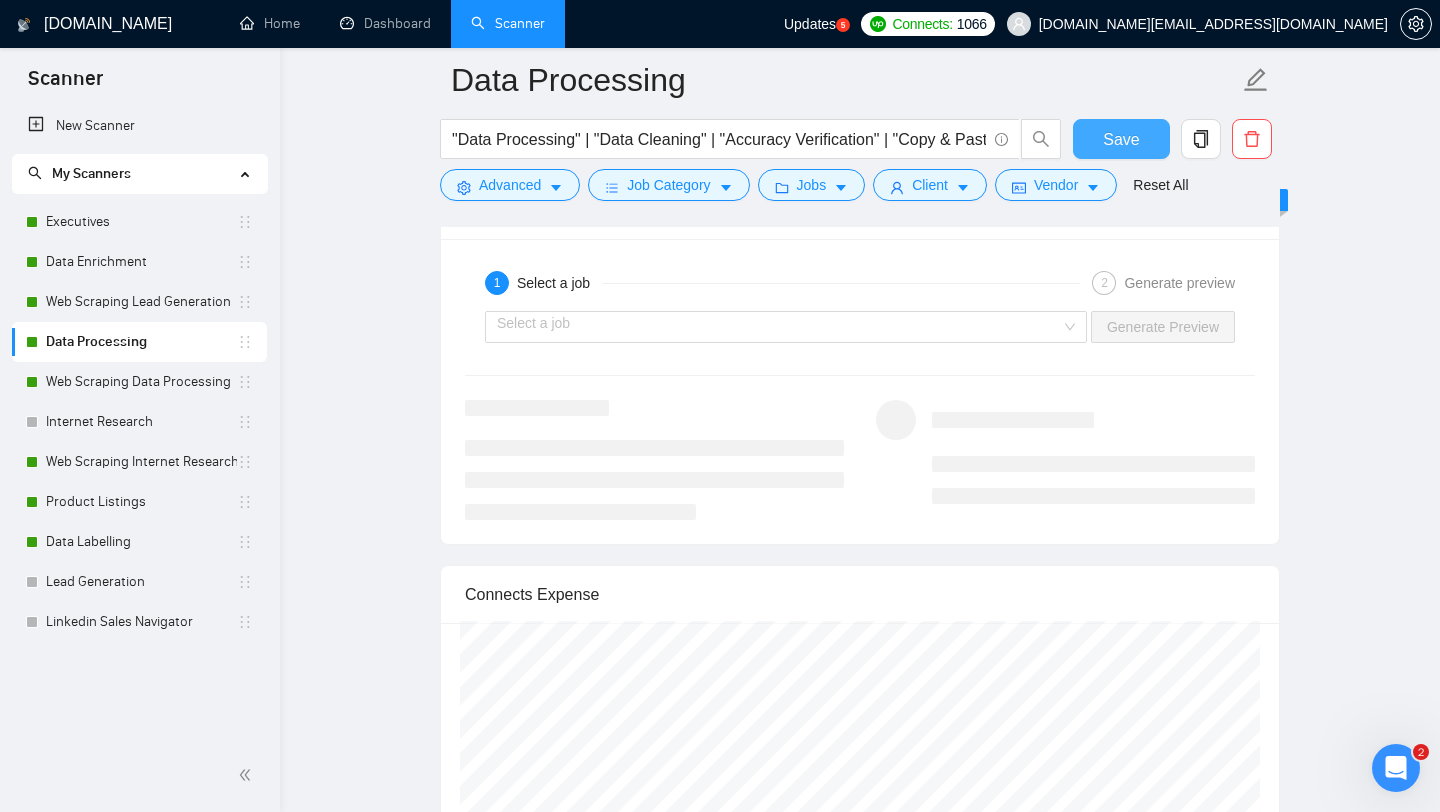 click on "Save" at bounding box center (1121, 139) 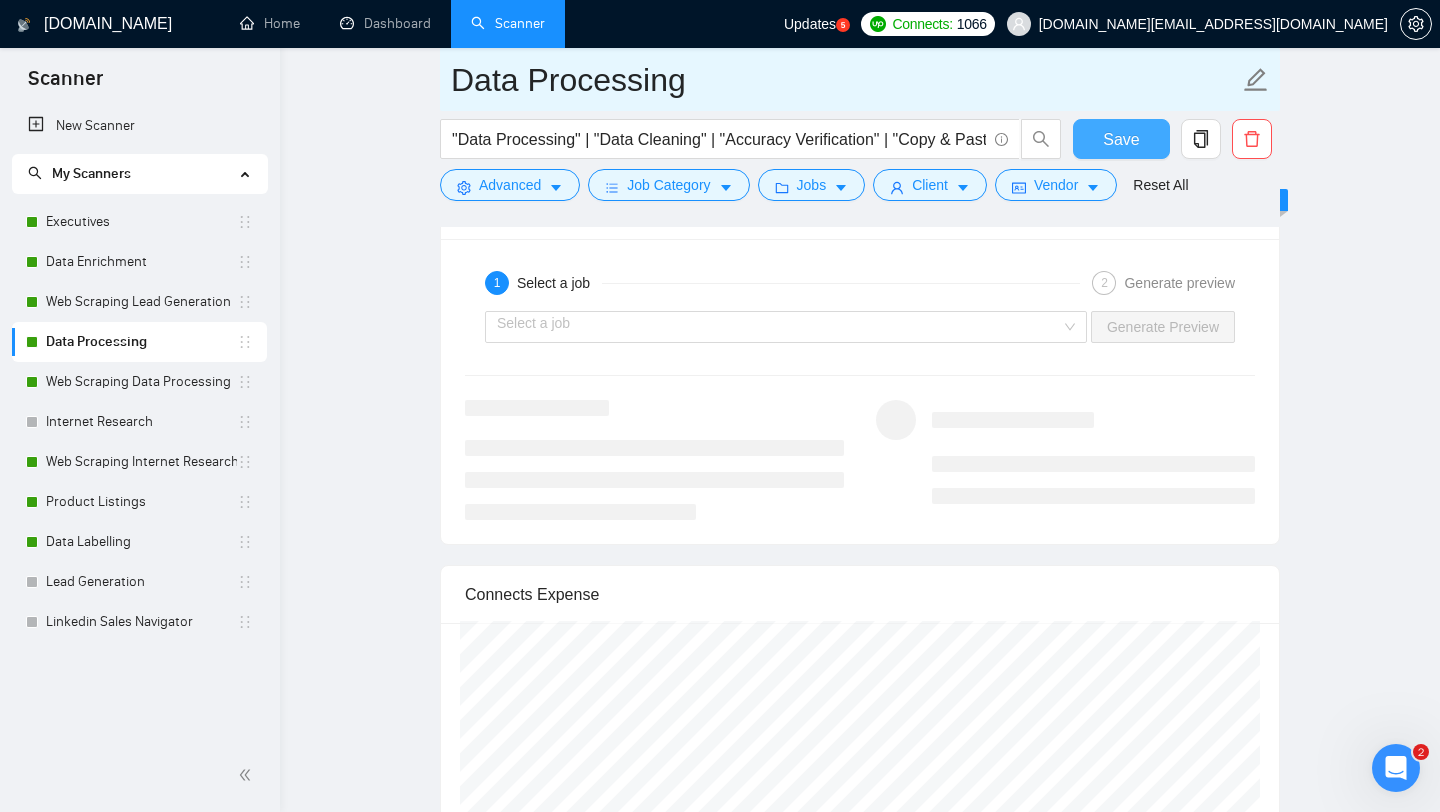 type 